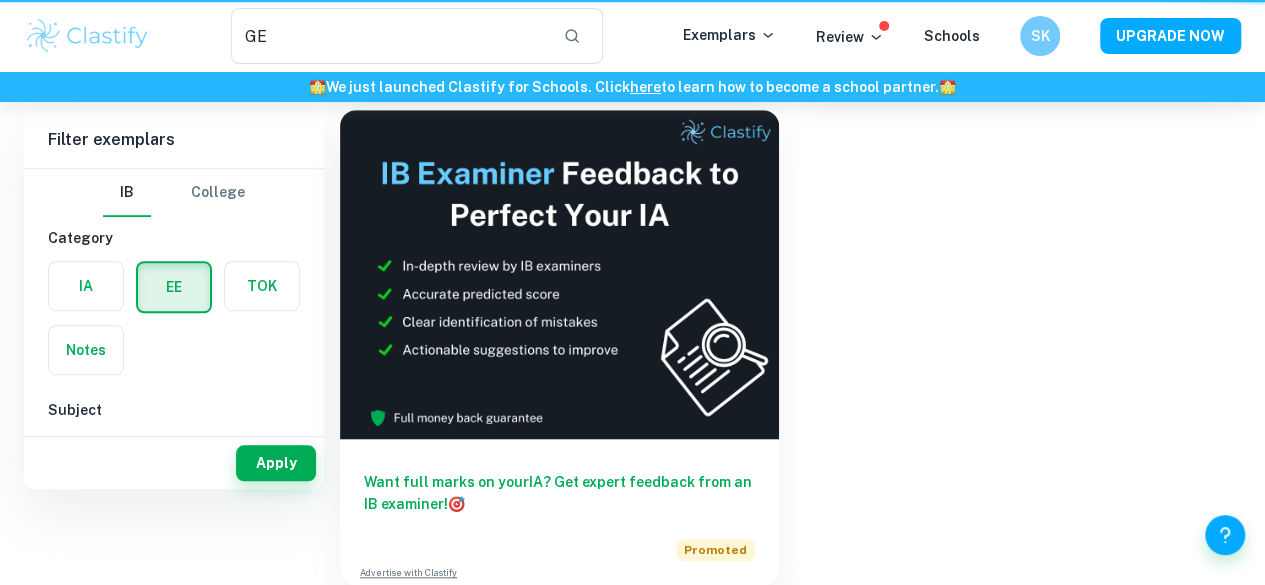 scroll, scrollTop: 28, scrollLeft: 0, axis: vertical 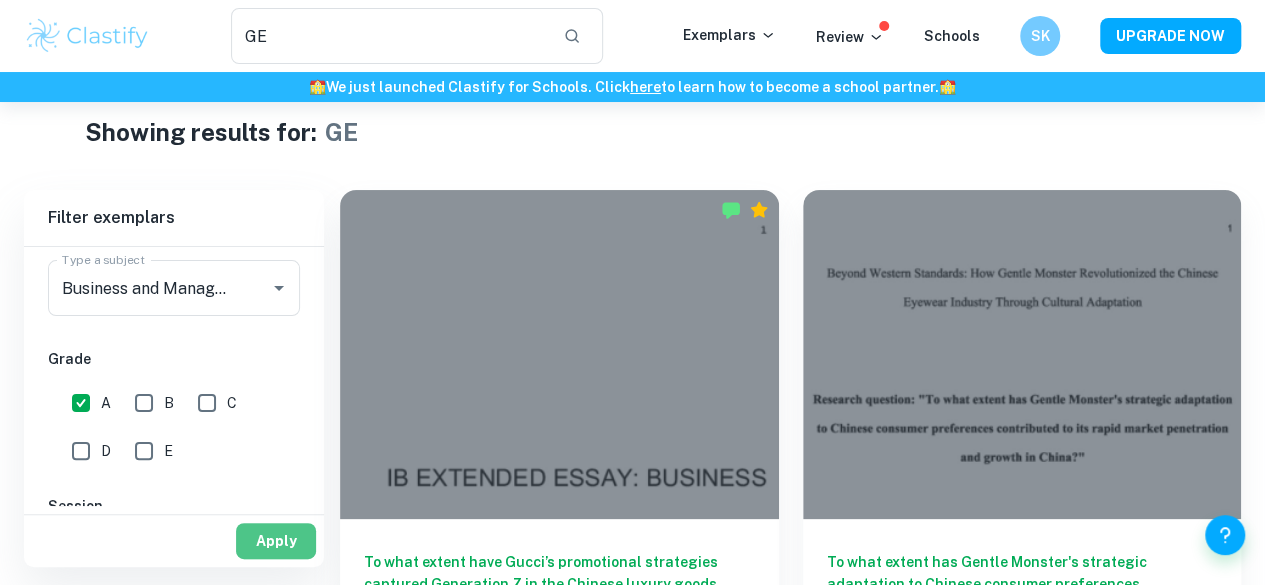 click on "Apply" at bounding box center (276, 541) 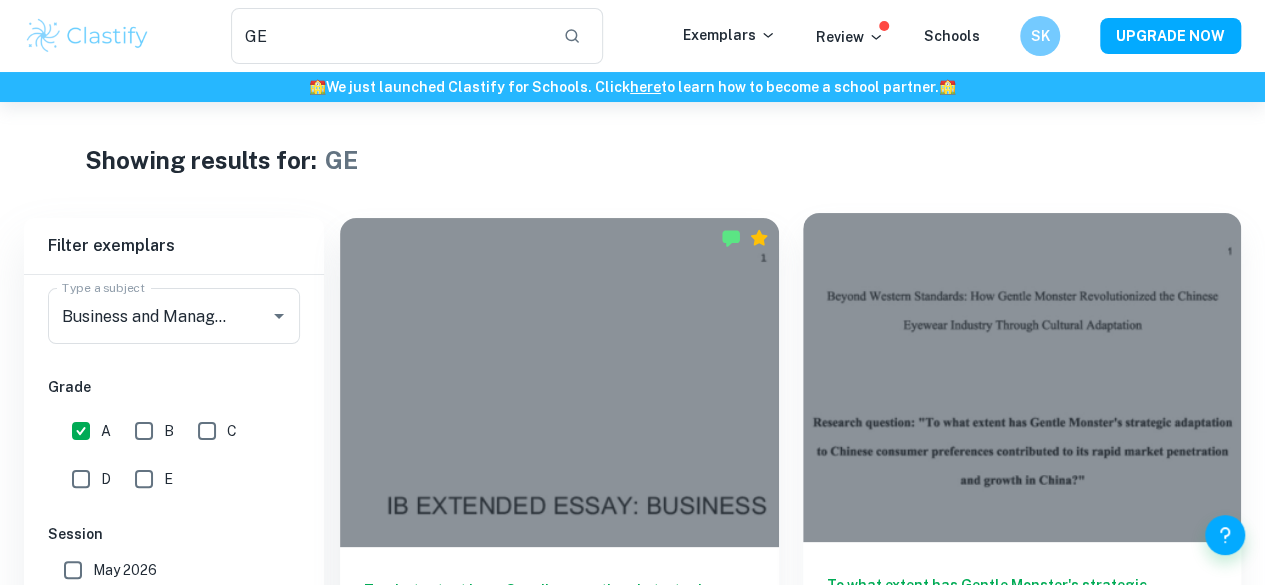 scroll, scrollTop: 102, scrollLeft: 0, axis: vertical 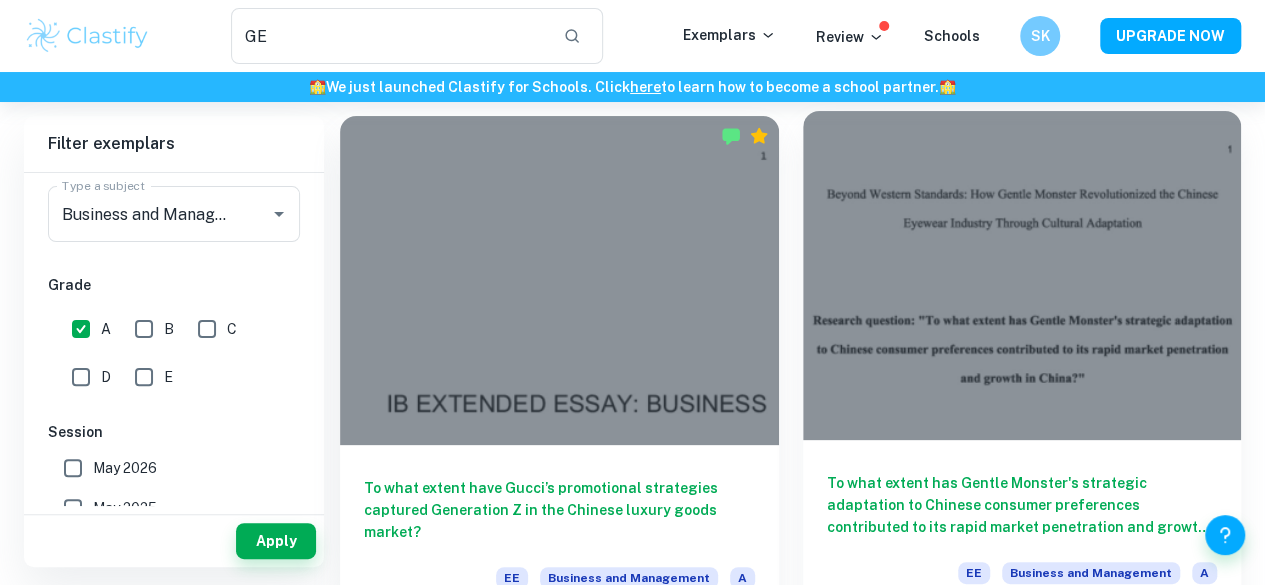 click on "To what extent has Gentle Monster's strategic adaptation to Chinese consumer preferences contributed to its rapid market penetration and growth in China?" at bounding box center [1022, 505] 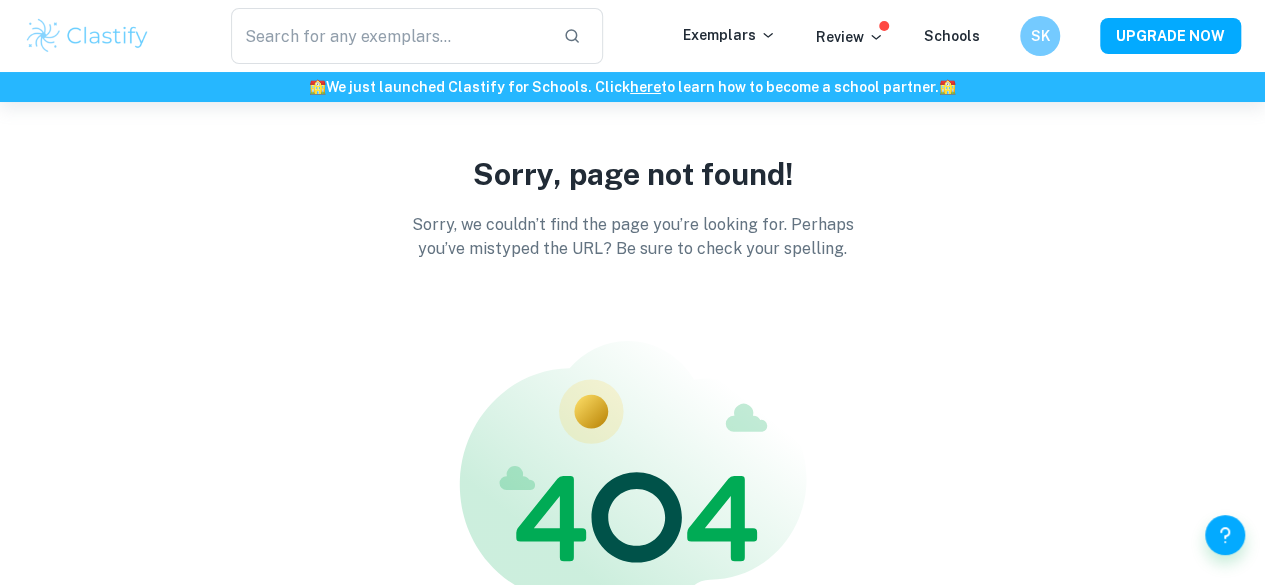 scroll, scrollTop: 31, scrollLeft: 0, axis: vertical 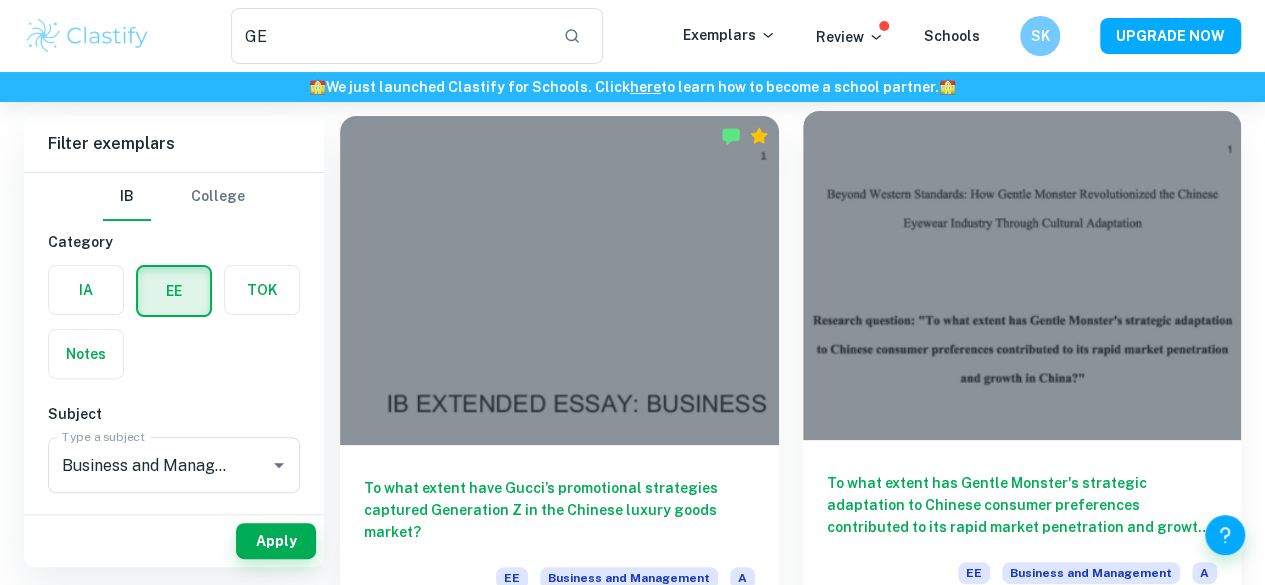 click on "To what extent has Gentle Monster's strategic adaptation to Chinese consumer preferences contributed to its rapid market penetration and growth in China? EE Business and Management A" at bounding box center (1022, 530) 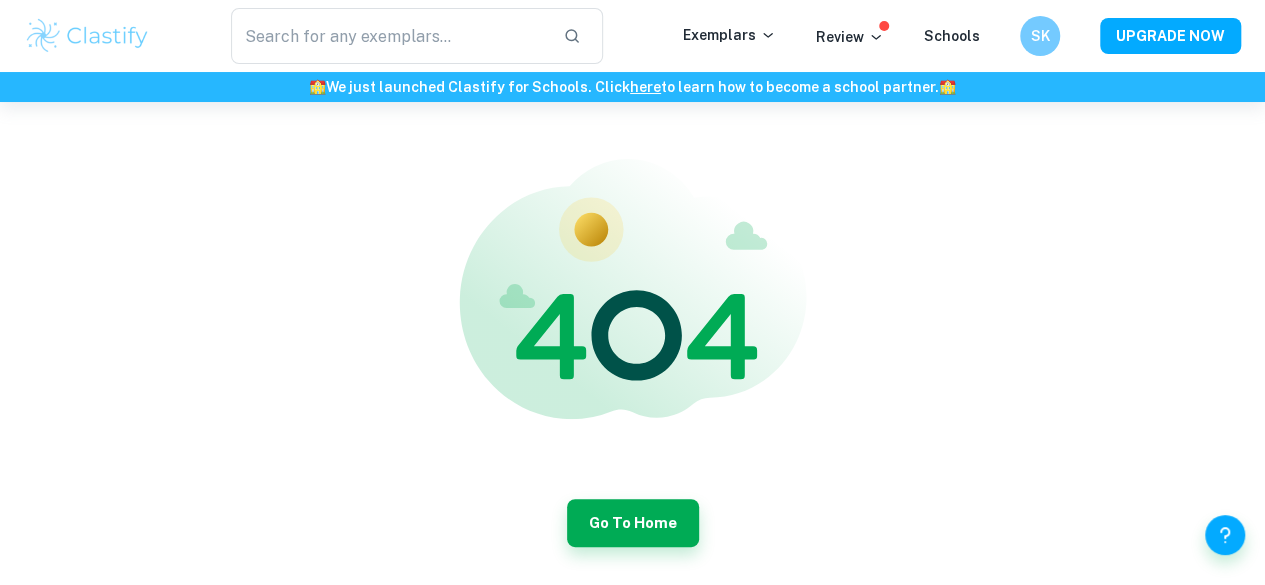 scroll, scrollTop: 256, scrollLeft: 0, axis: vertical 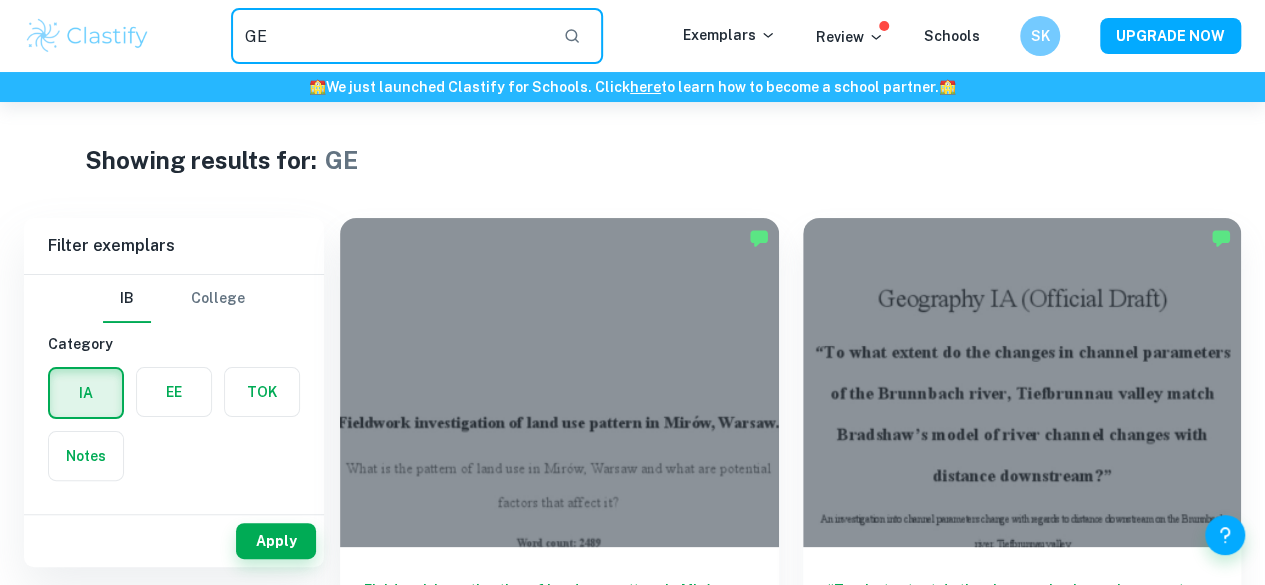 drag, startPoint x: 292, startPoint y: 33, endPoint x: 194, endPoint y: 33, distance: 98 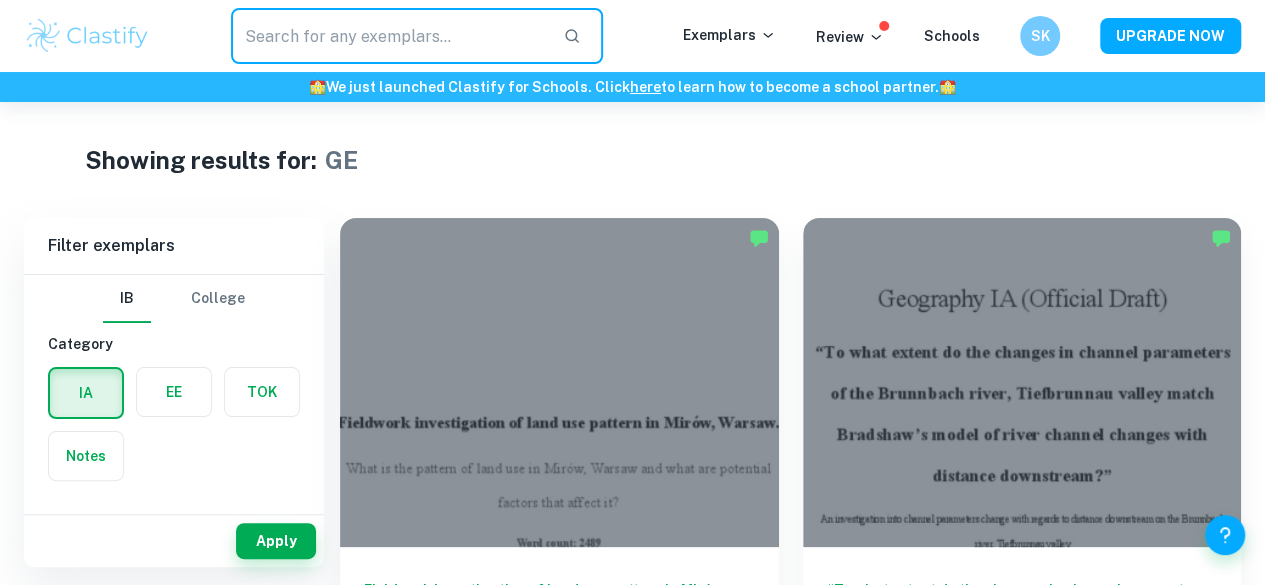 type 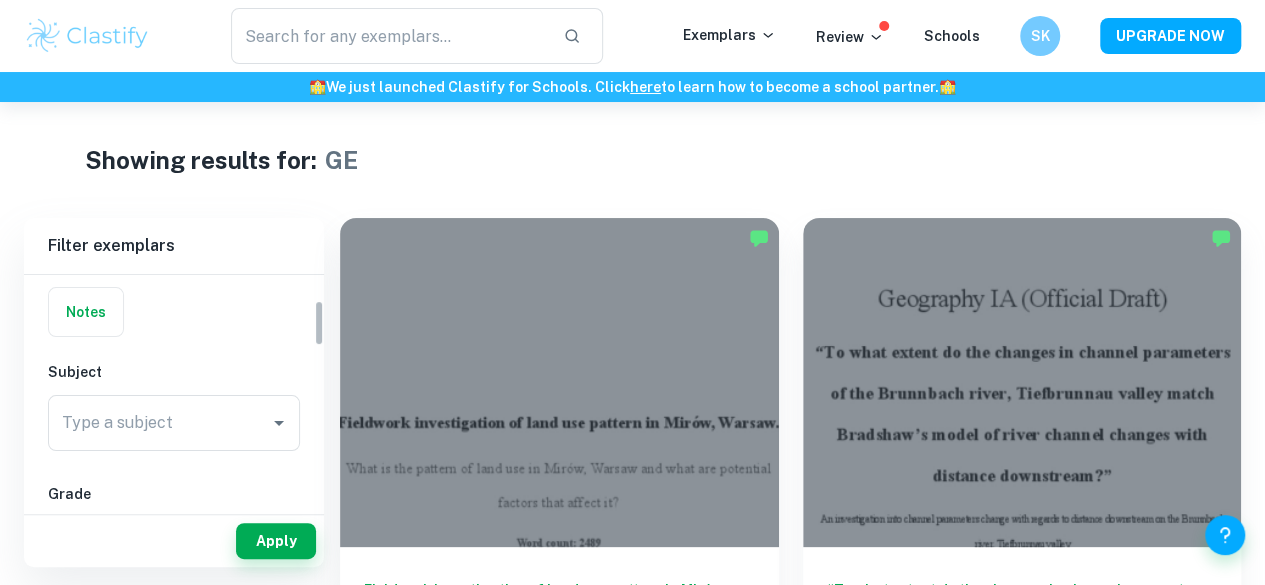 scroll, scrollTop: 98, scrollLeft: 0, axis: vertical 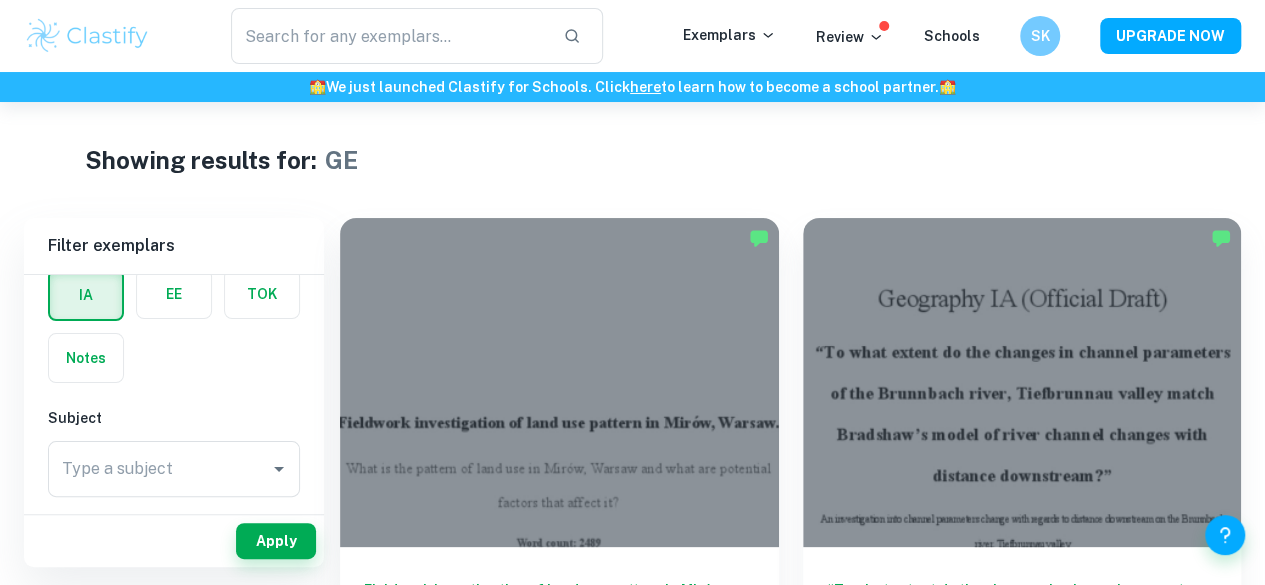 drag, startPoint x: 200, startPoint y: 322, endPoint x: 196, endPoint y: 303, distance: 19.416489 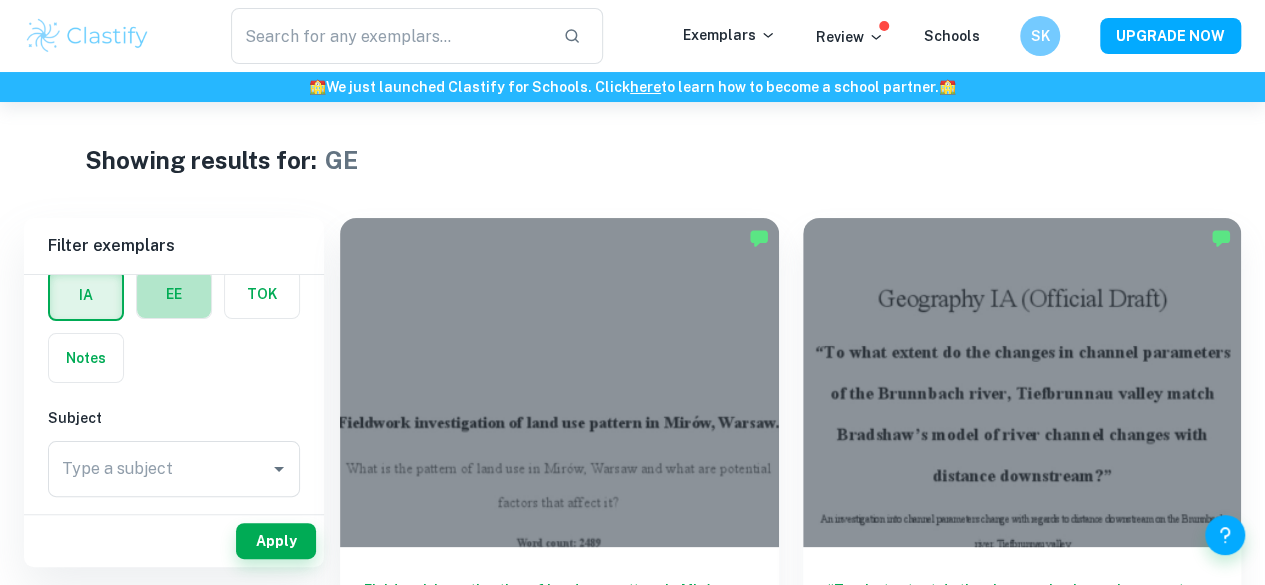 click at bounding box center [174, 294] 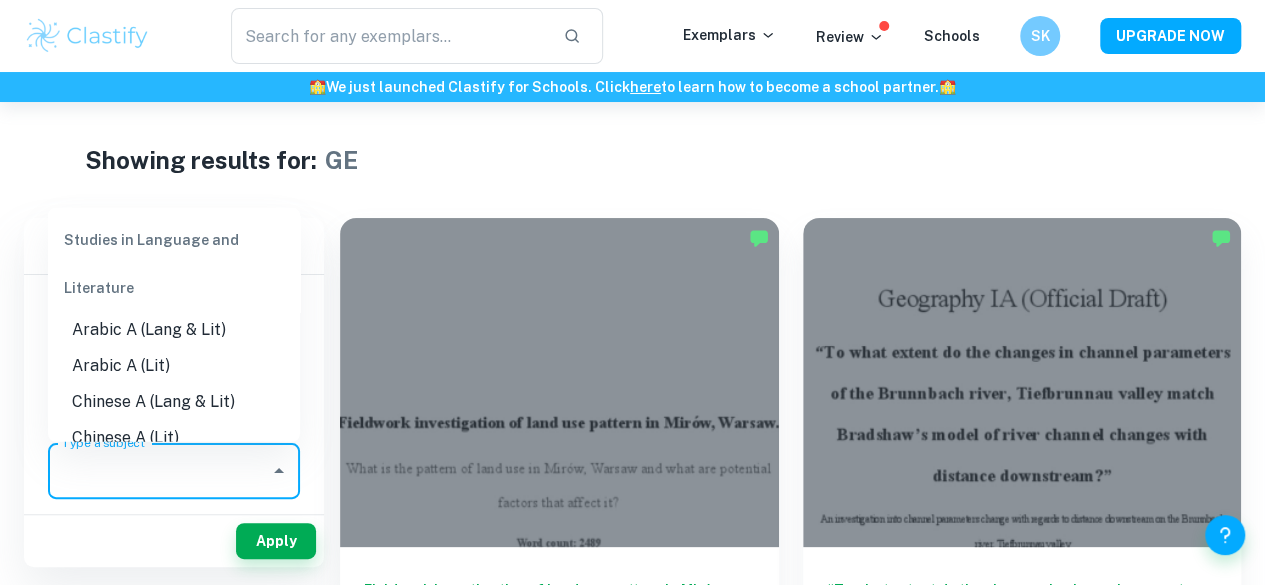click on "Type a subject" at bounding box center [159, 471] 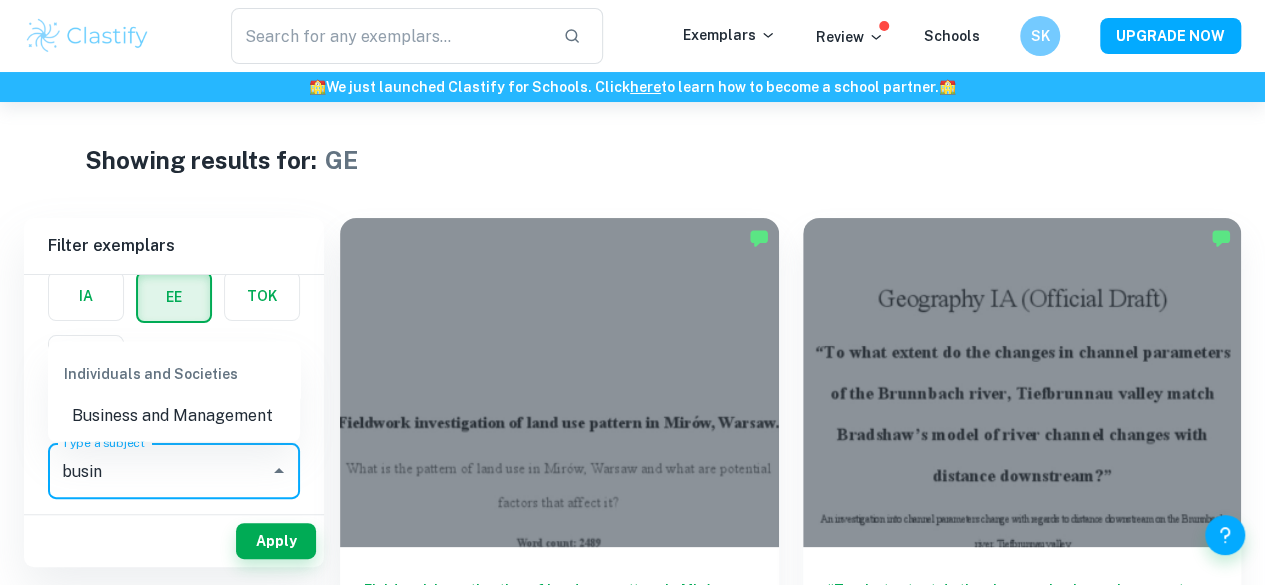 click on "Business and Management" at bounding box center [174, 416] 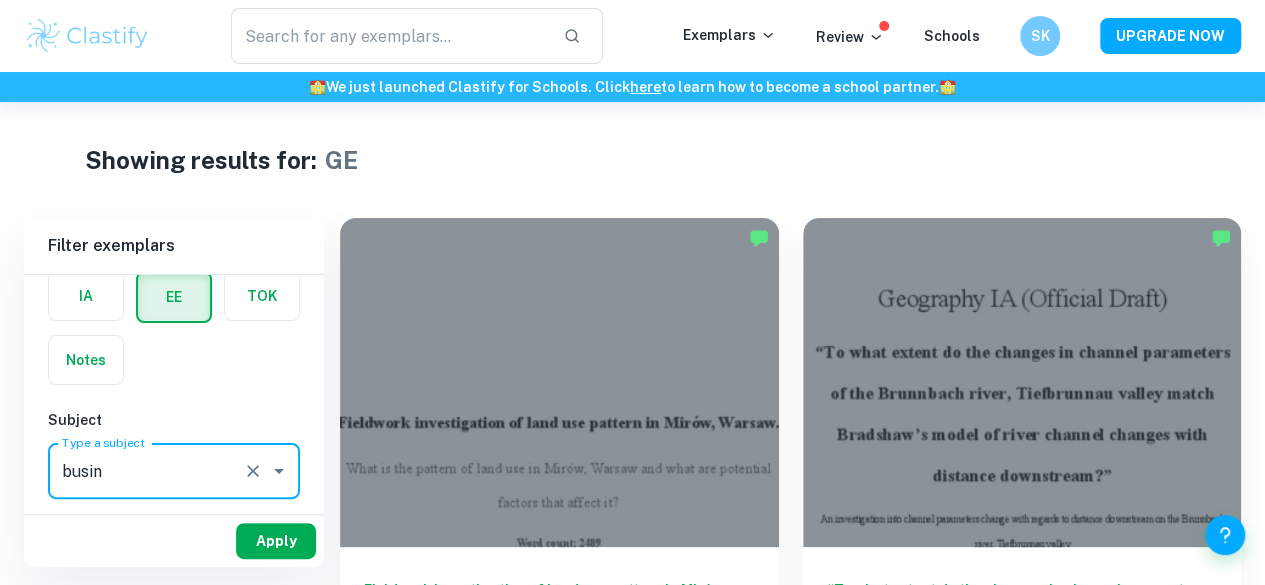 type on "Business and Management" 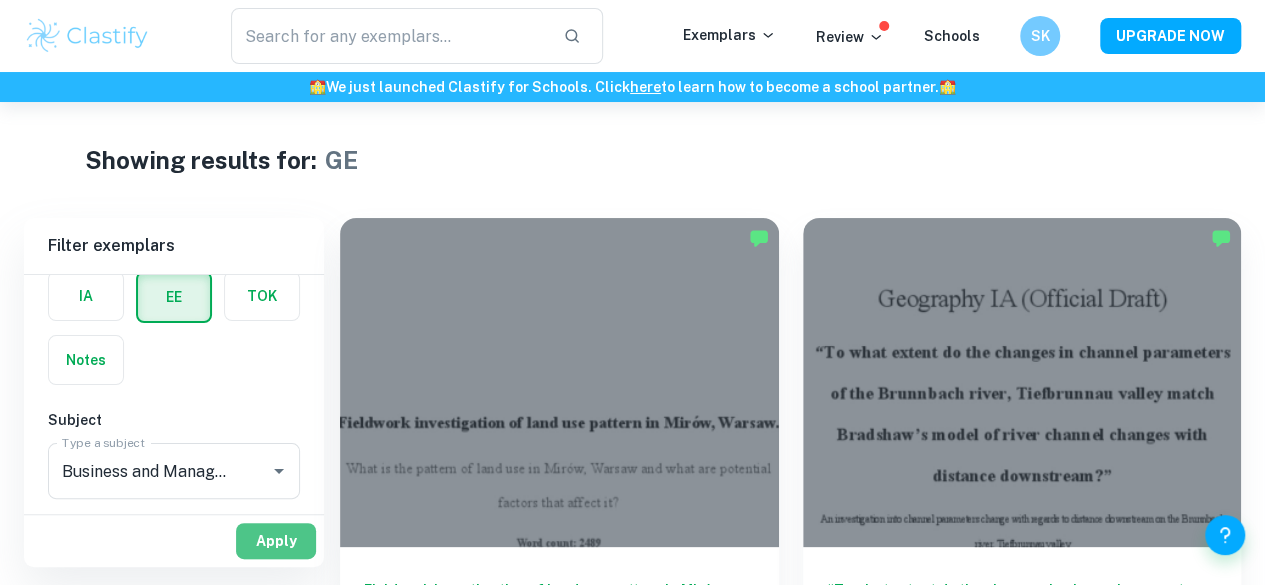 click on "Apply" at bounding box center [276, 541] 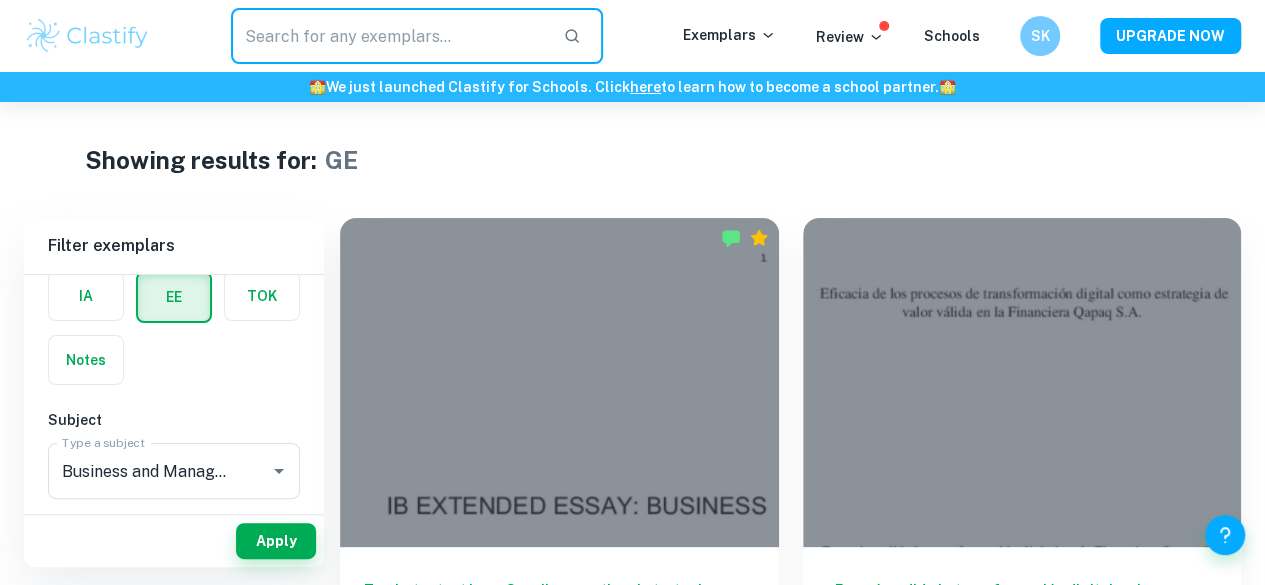 drag, startPoint x: 317, startPoint y: 31, endPoint x: 183, endPoint y: 19, distance: 134.53624 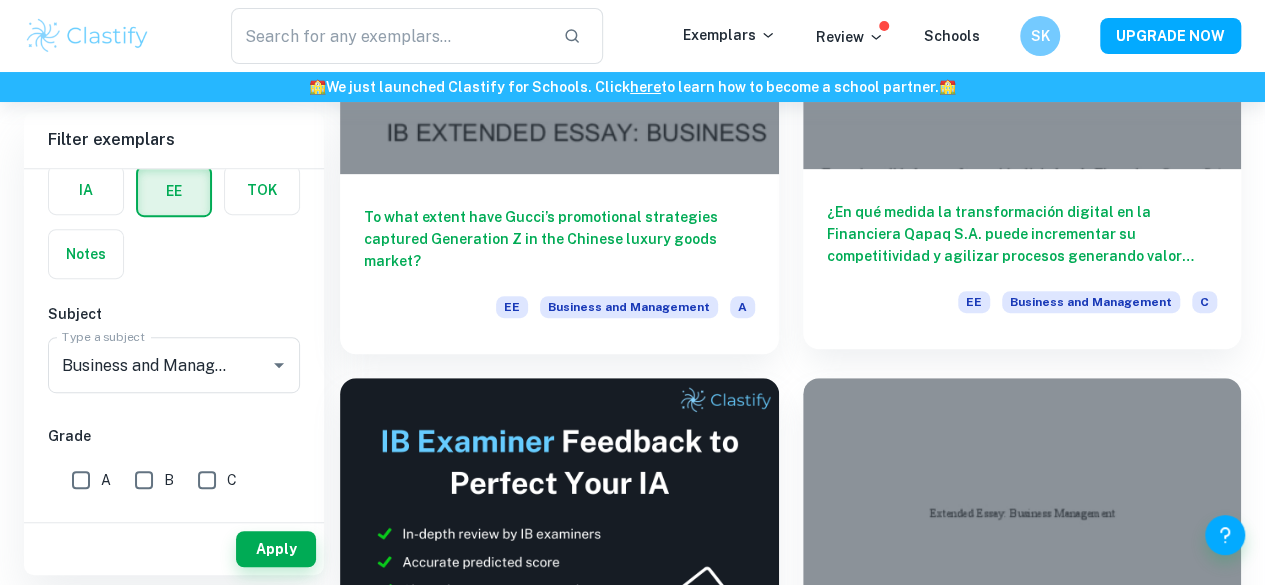 scroll, scrollTop: 389, scrollLeft: 0, axis: vertical 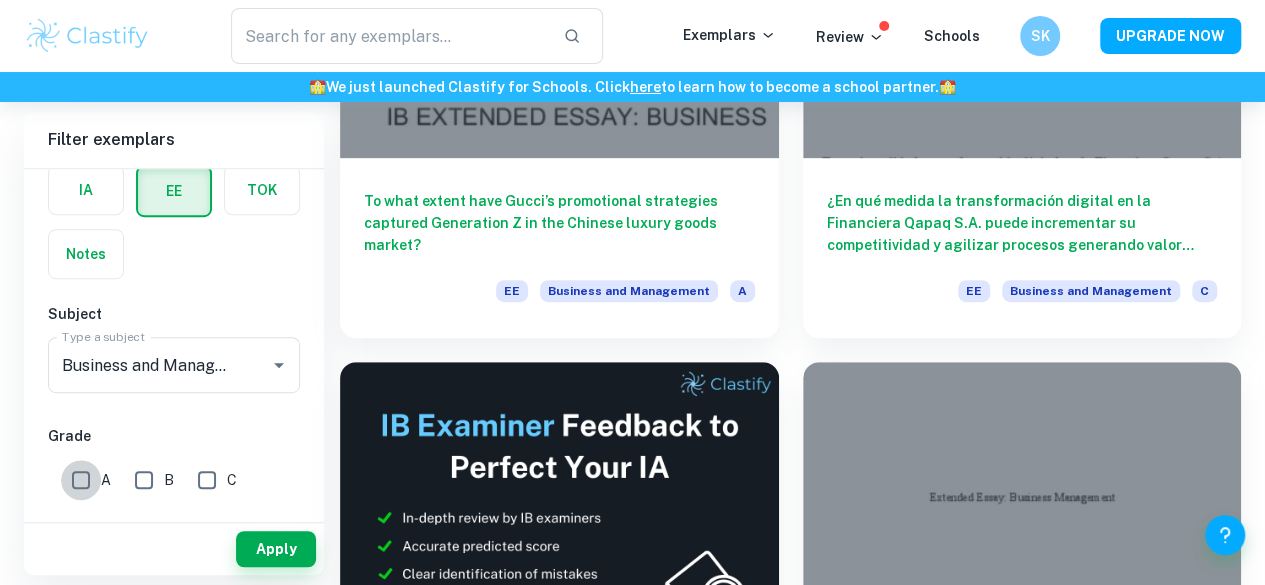 click on "A" at bounding box center (81, 480) 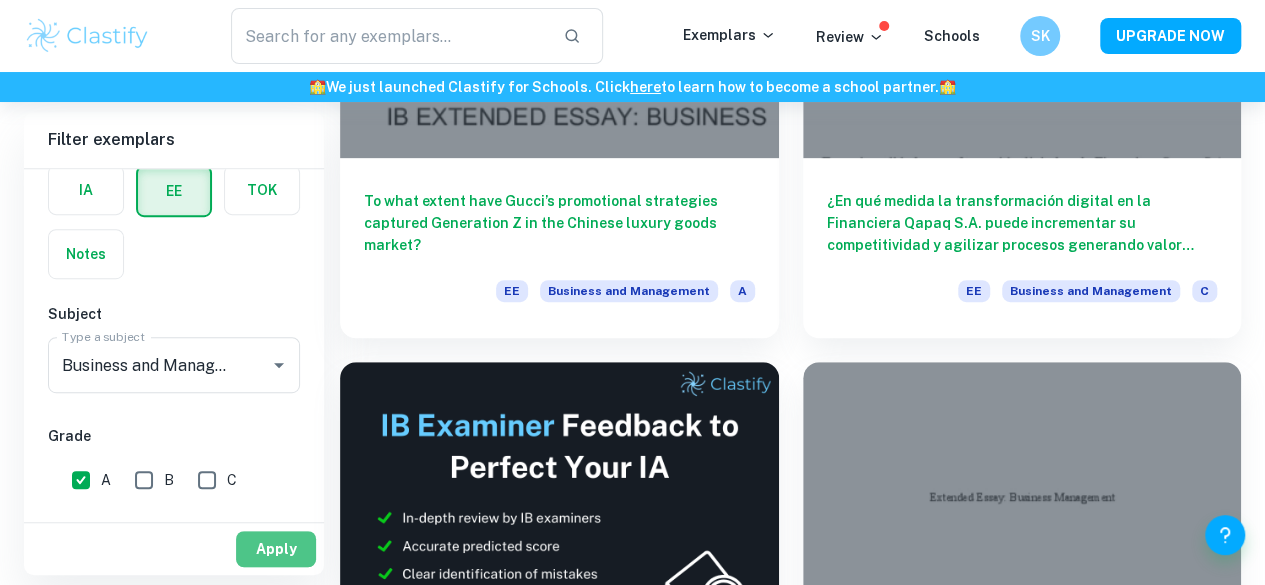 click on "Apply" at bounding box center (276, 549) 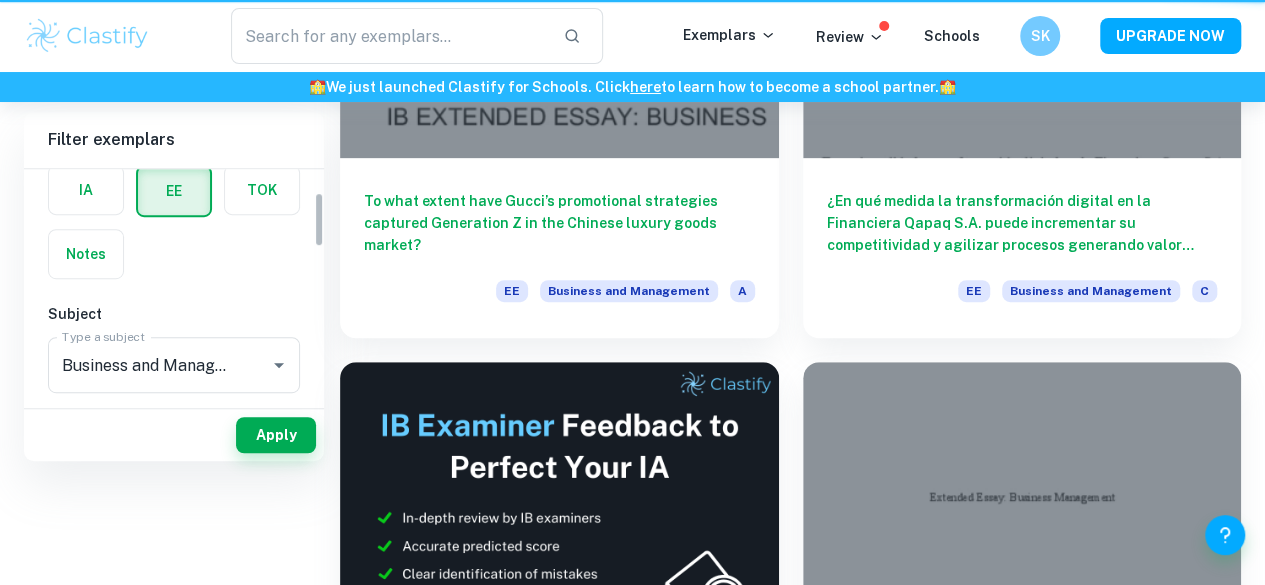 scroll, scrollTop: 0, scrollLeft: 0, axis: both 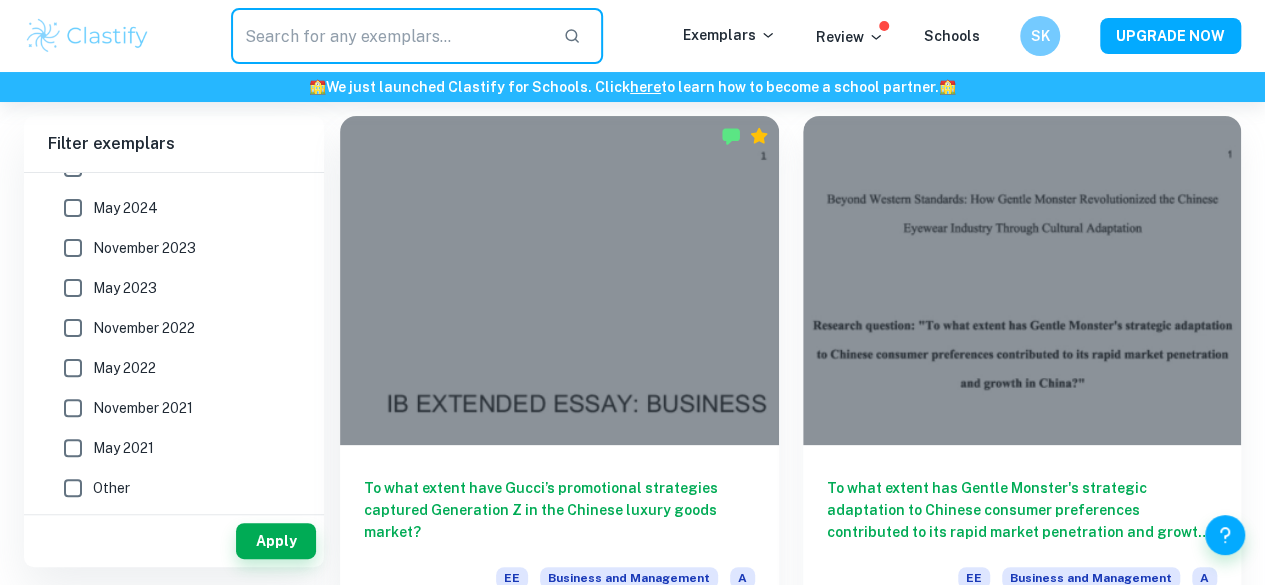 click at bounding box center (389, 36) 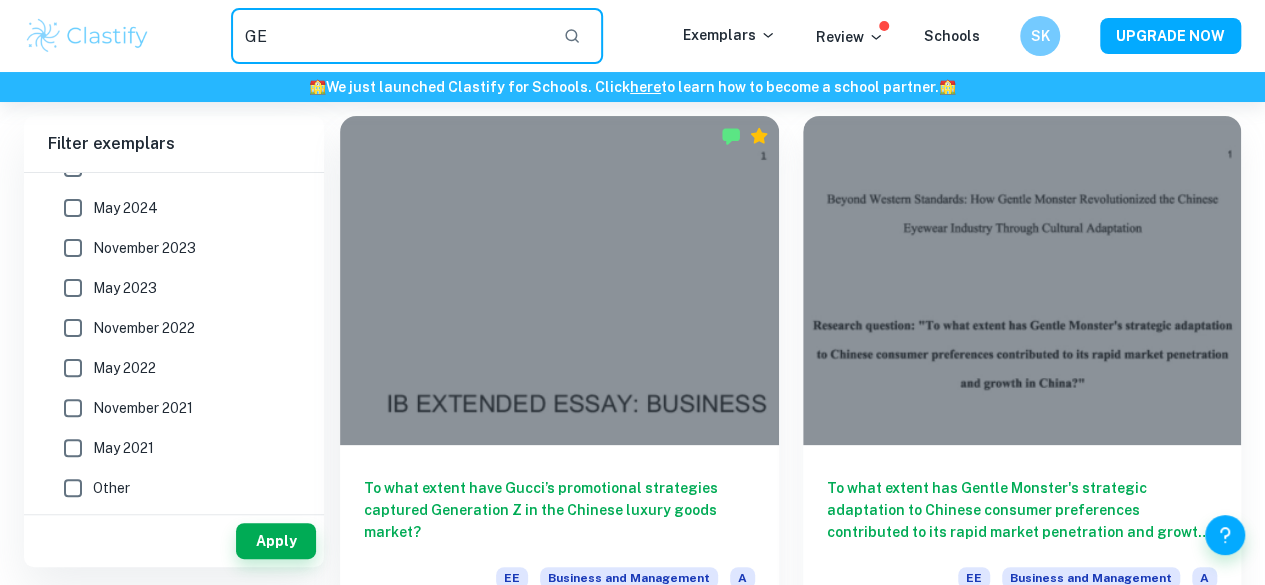 type on "G" 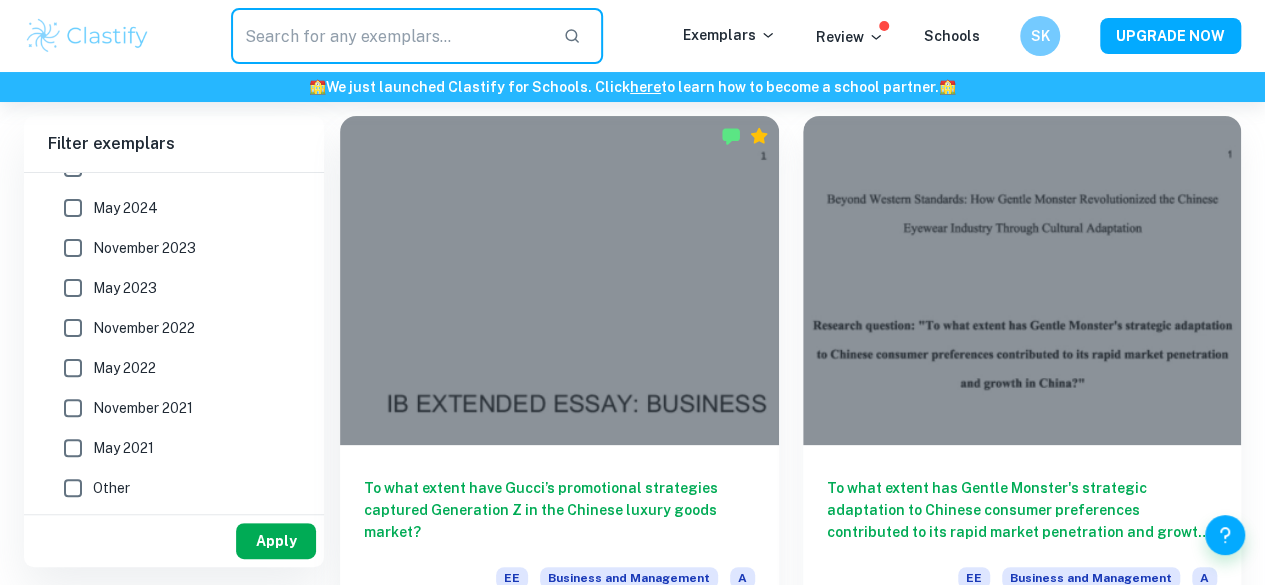 type 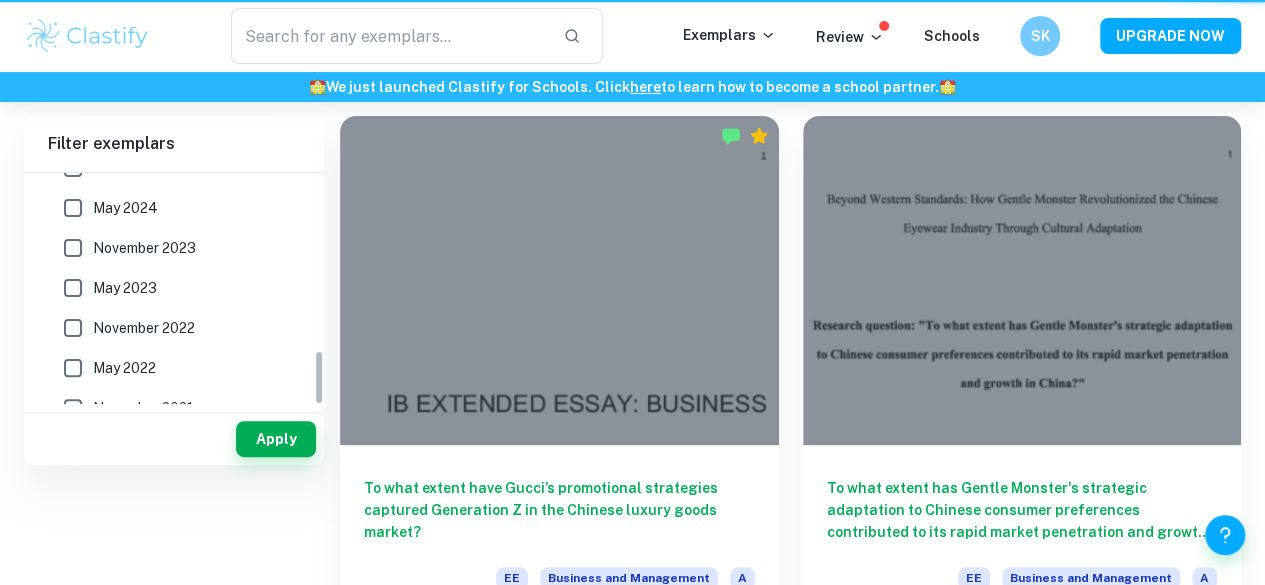 scroll, scrollTop: 0, scrollLeft: 0, axis: both 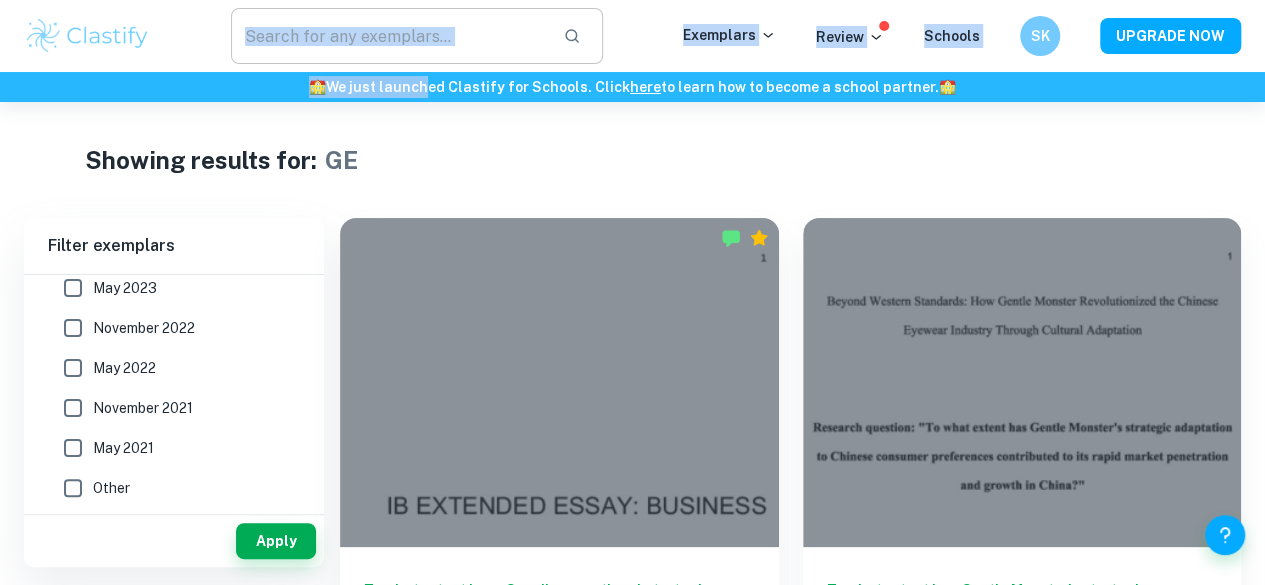 drag, startPoint x: 428, startPoint y: 92, endPoint x: 428, endPoint y: 61, distance: 31 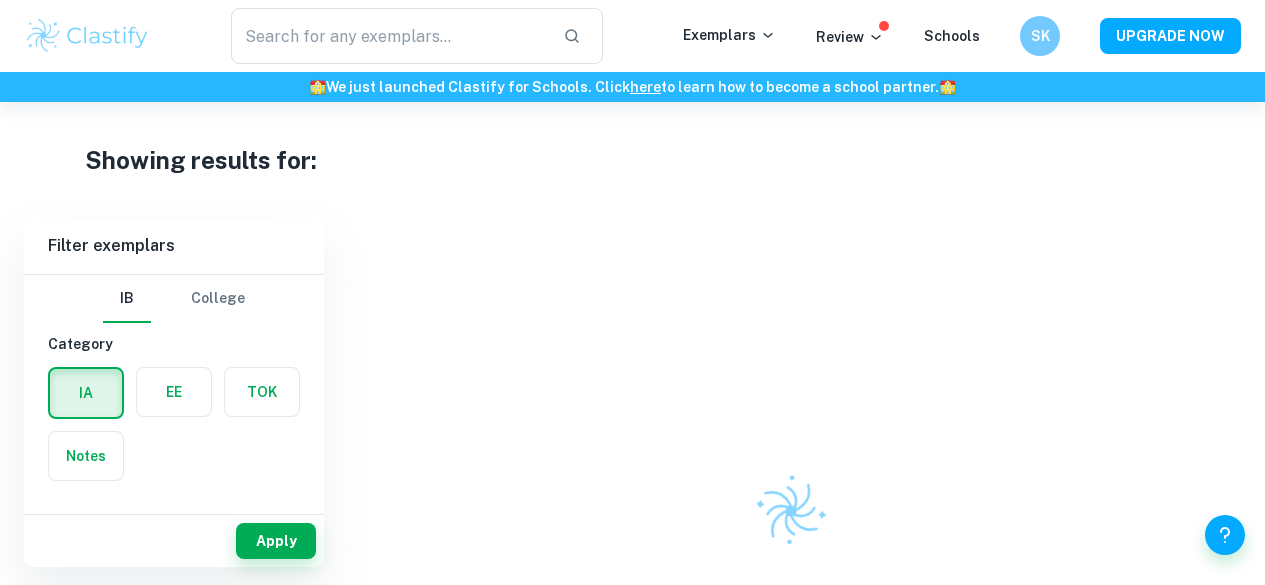 scroll, scrollTop: 0, scrollLeft: 0, axis: both 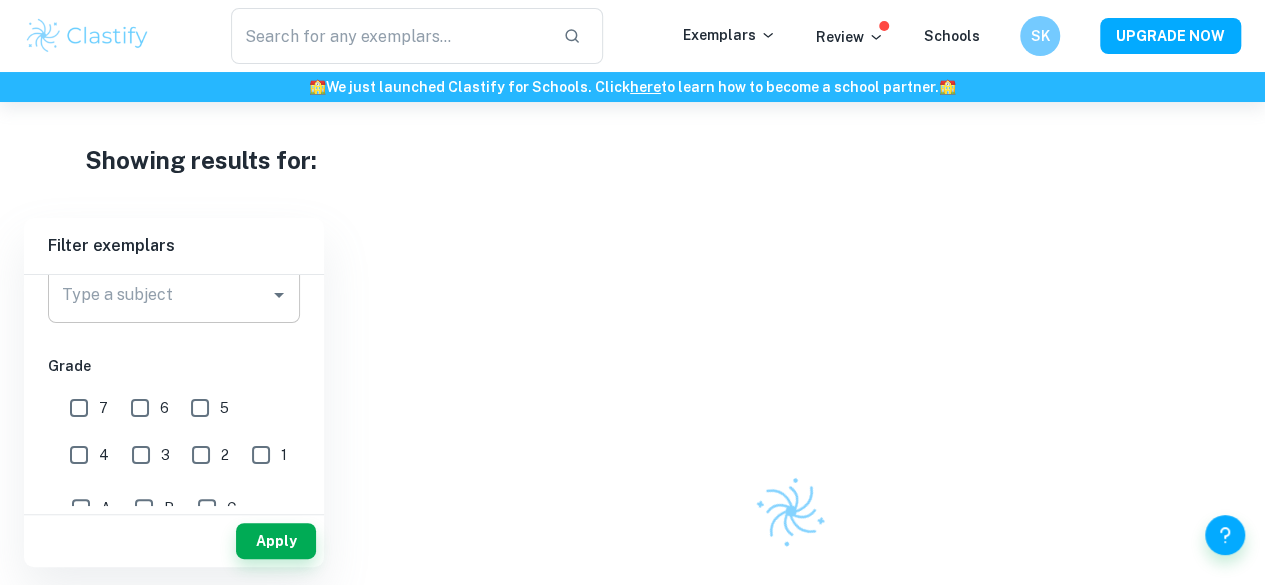 click on "Type a subject" at bounding box center [174, 295] 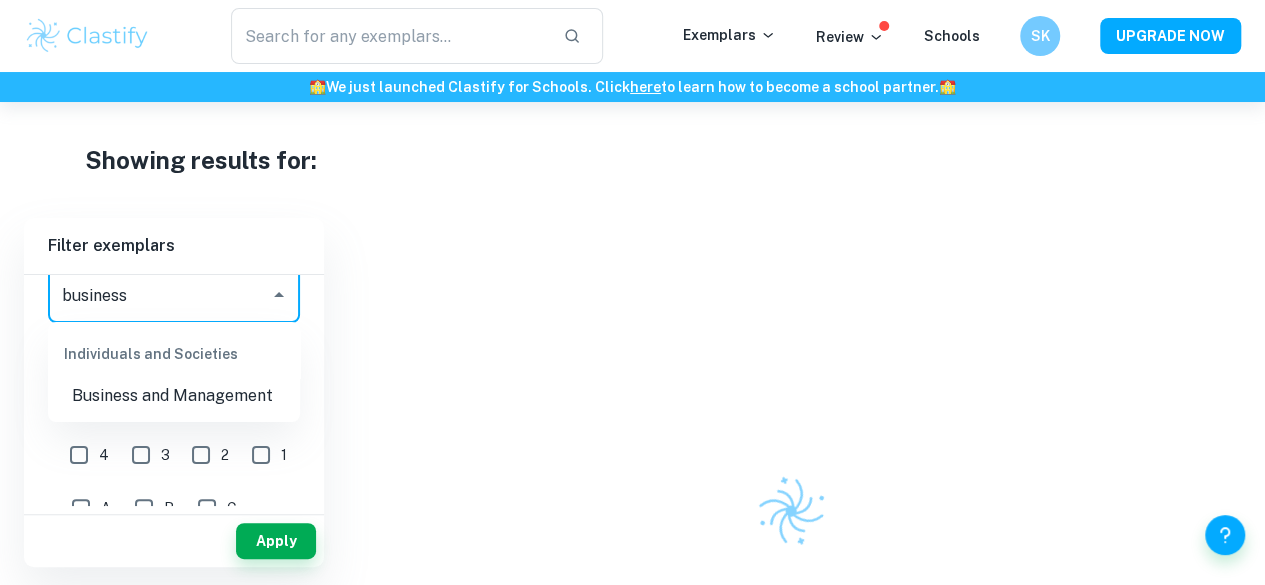 drag, startPoint x: 213, startPoint y: 373, endPoint x: 211, endPoint y: 383, distance: 10.198039 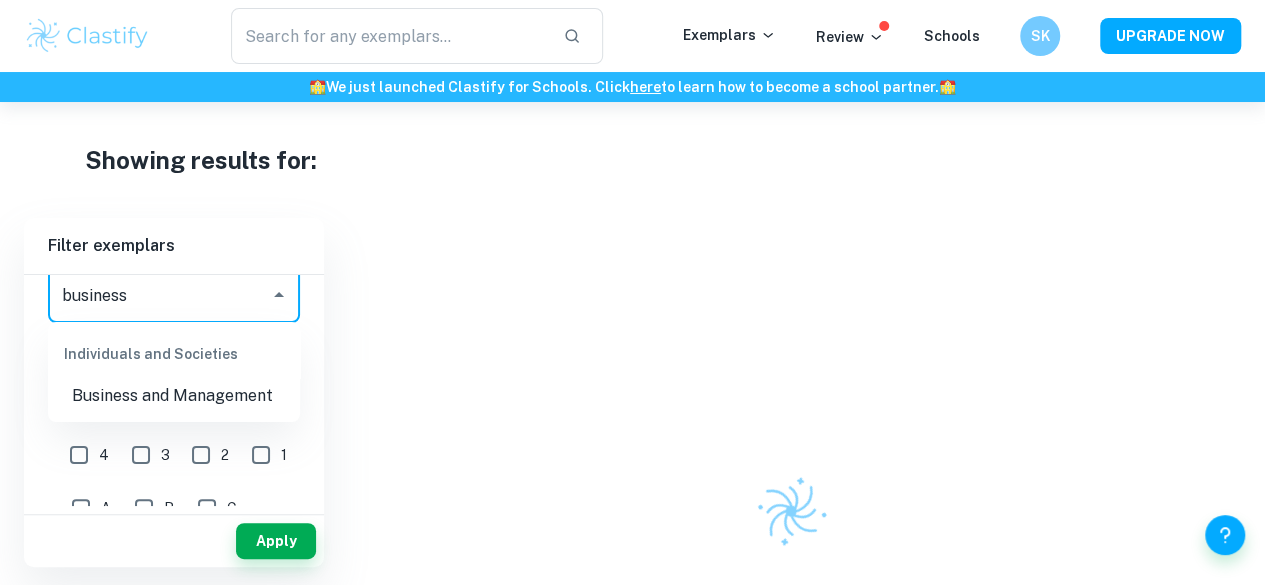 click on "Business and Management" at bounding box center (174, 396) 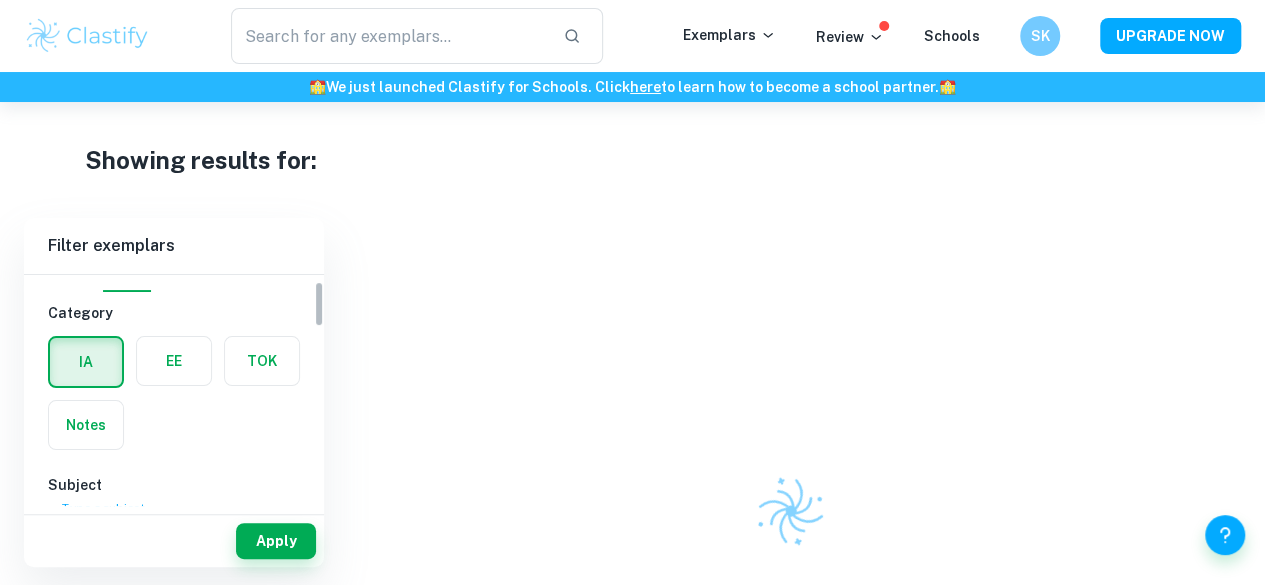 scroll, scrollTop: 29, scrollLeft: 0, axis: vertical 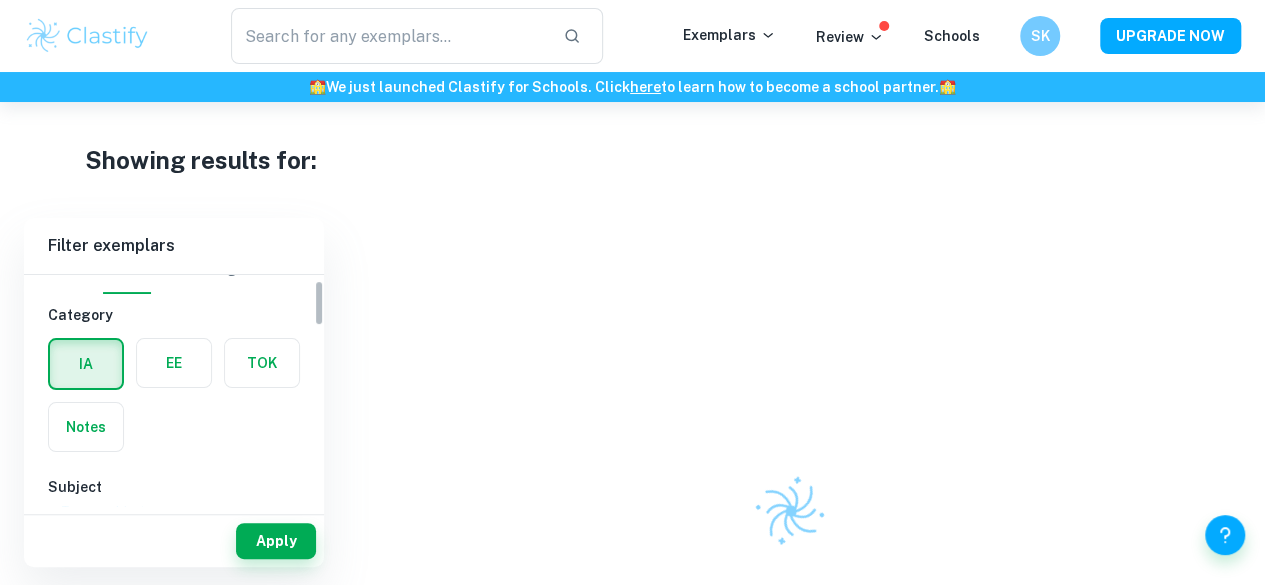 type on "Business and Management" 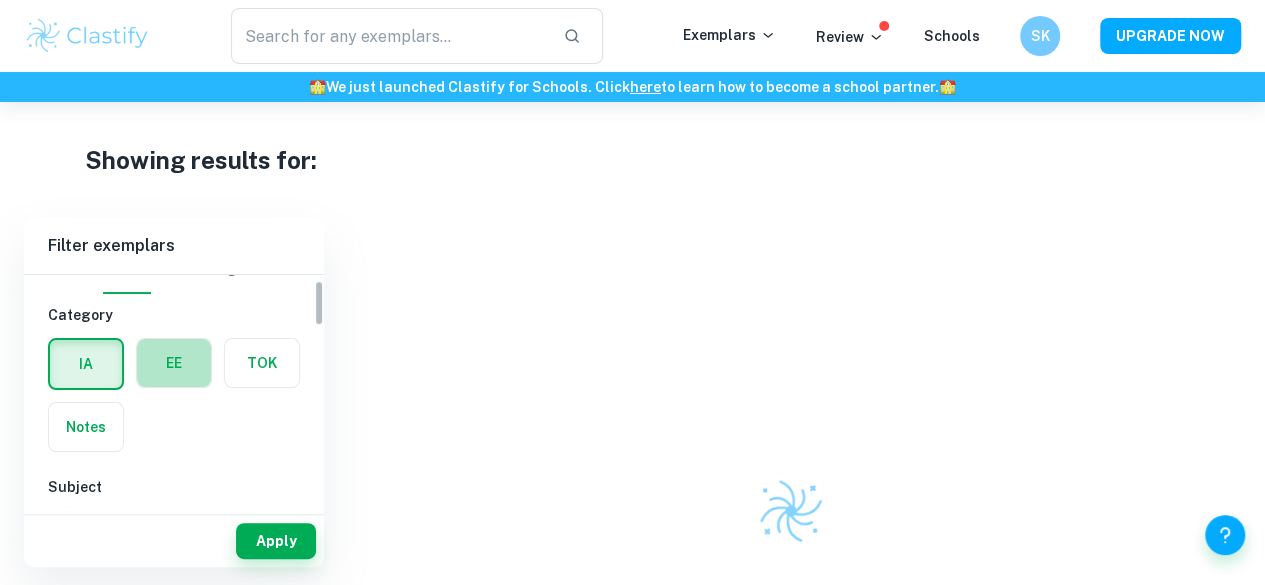 click at bounding box center [174, 363] 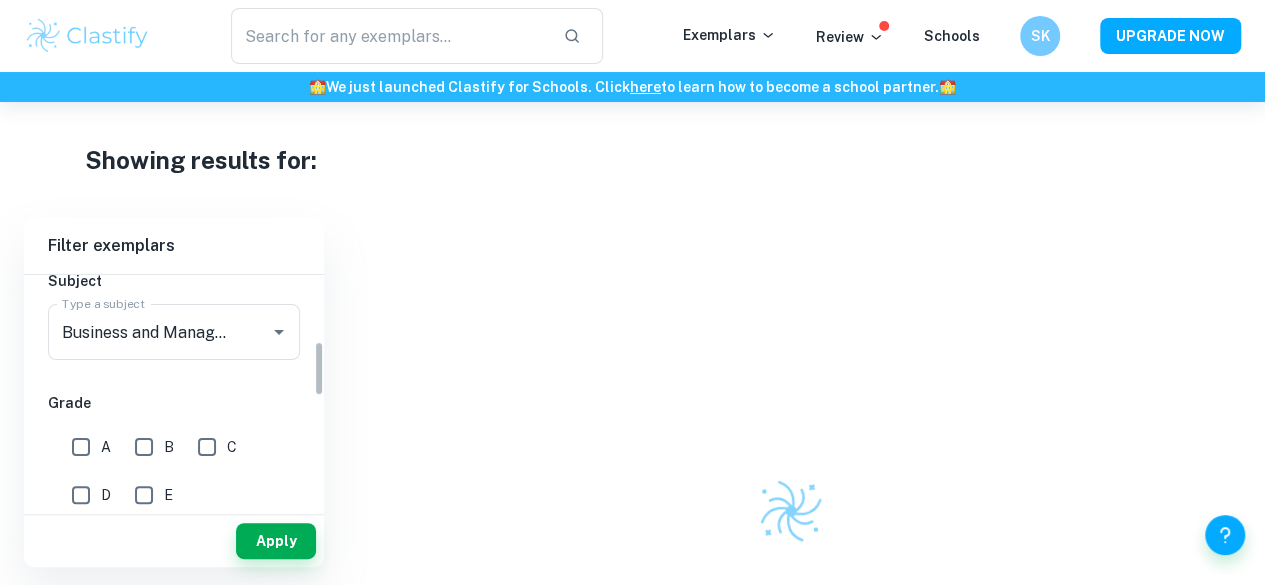 scroll, scrollTop: 275, scrollLeft: 0, axis: vertical 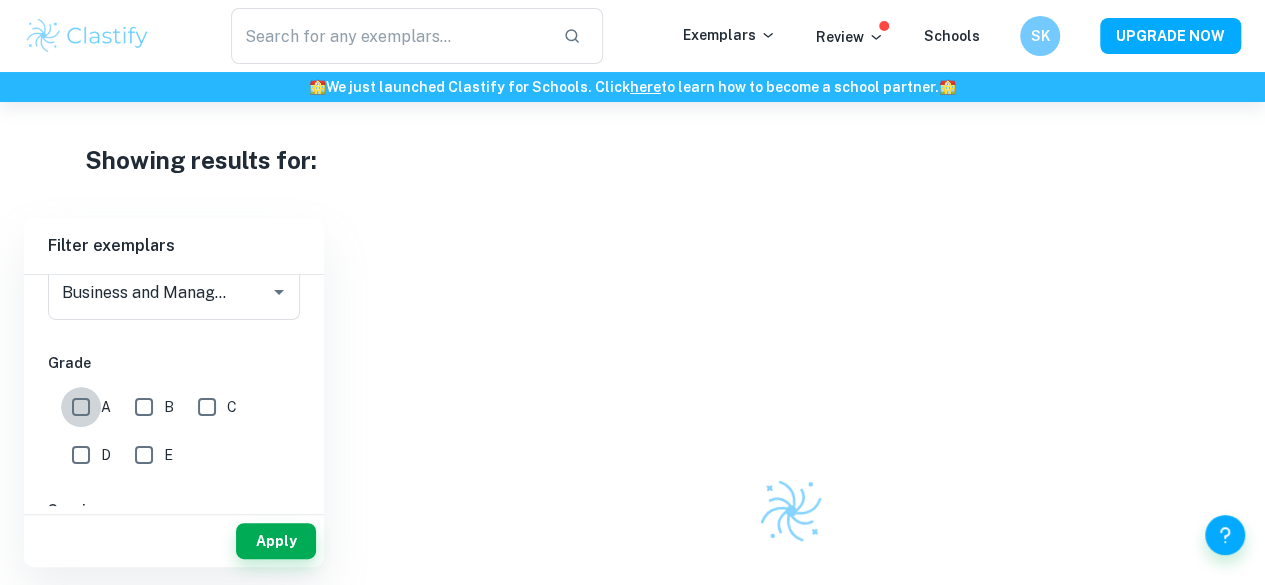 click on "A" at bounding box center (81, 407) 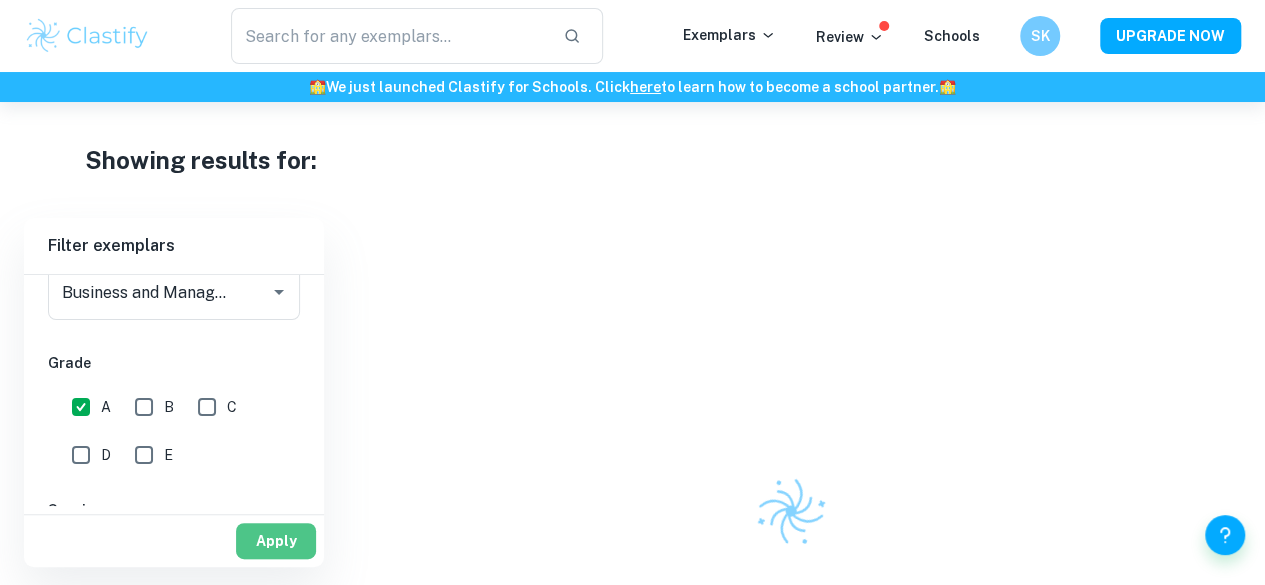 click on "Apply" at bounding box center (276, 541) 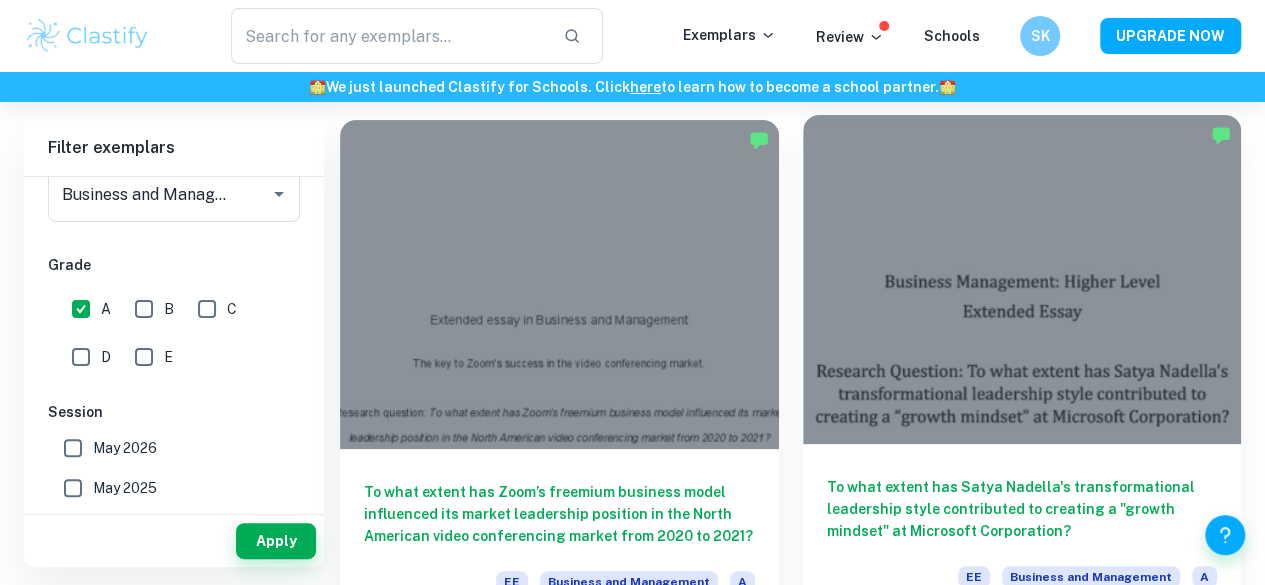 scroll, scrollTop: 99, scrollLeft: 0, axis: vertical 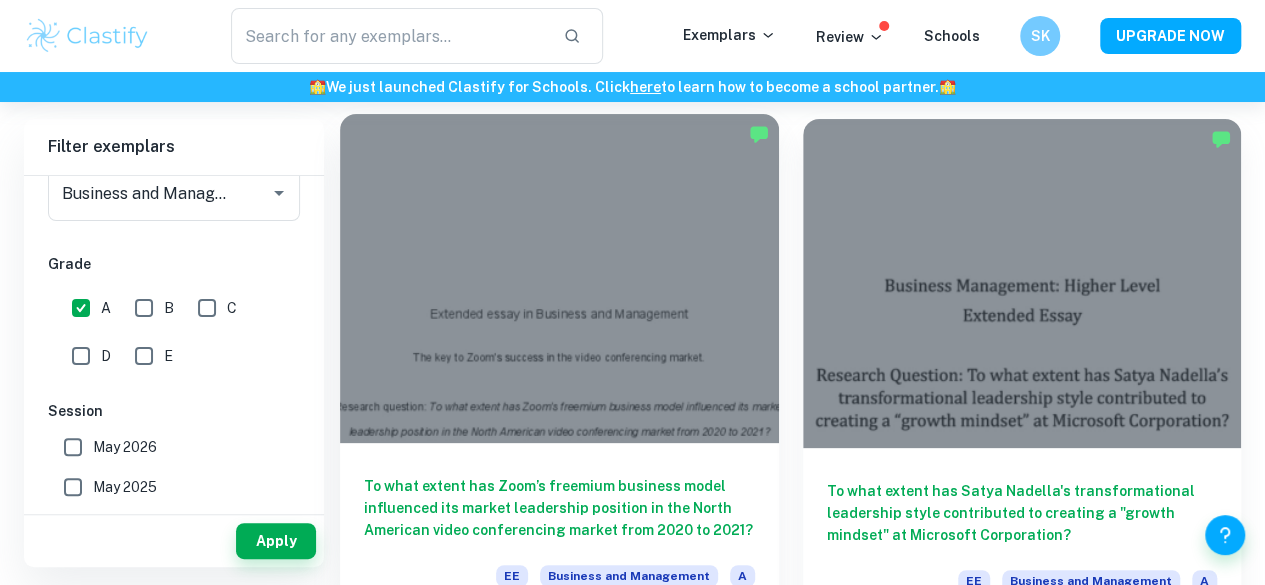 click on "To what extent has Zoom’s freemium business model influenced its market leadership position in the North American video conferencing market from 2020 to 2021? EE Business and Management A" at bounding box center [559, 533] 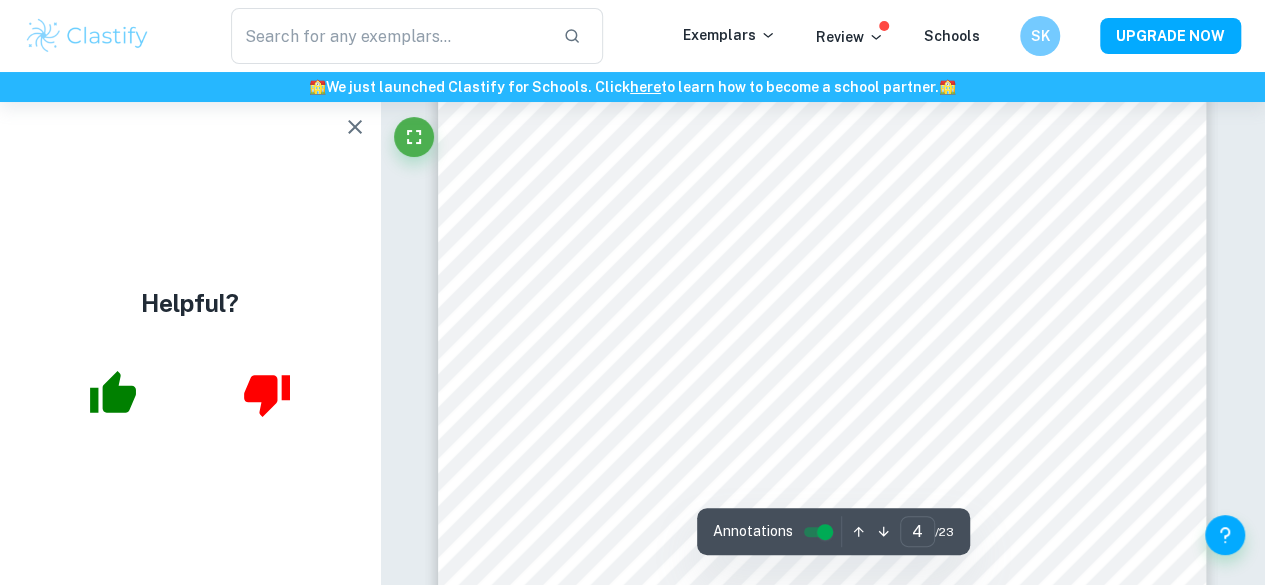scroll, scrollTop: 3538, scrollLeft: 0, axis: vertical 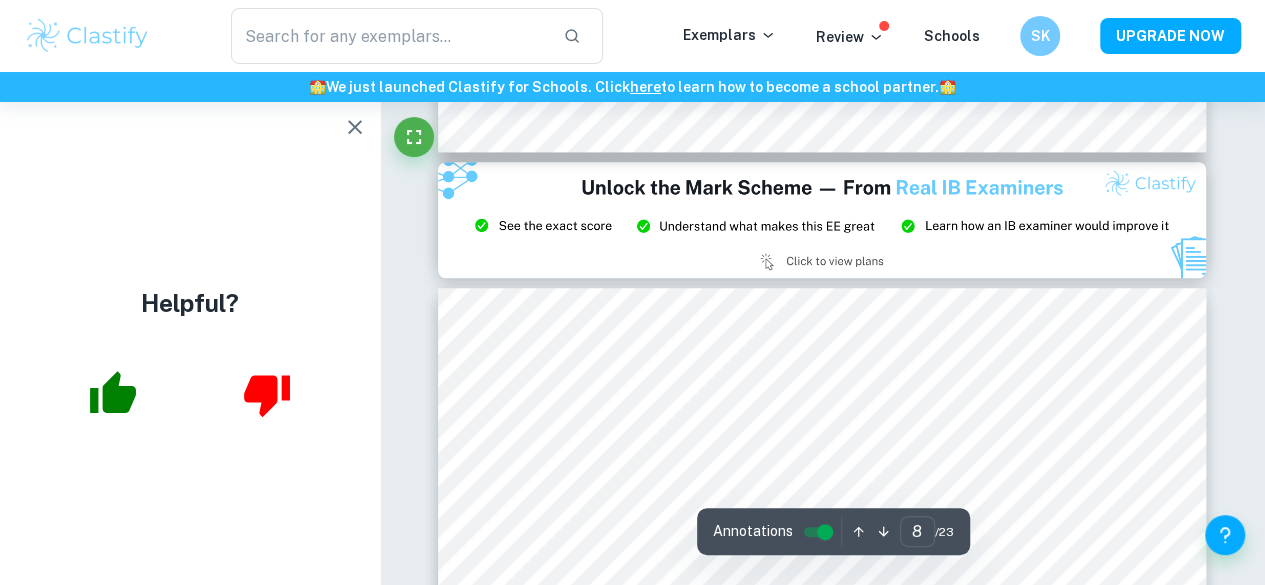 type on "9" 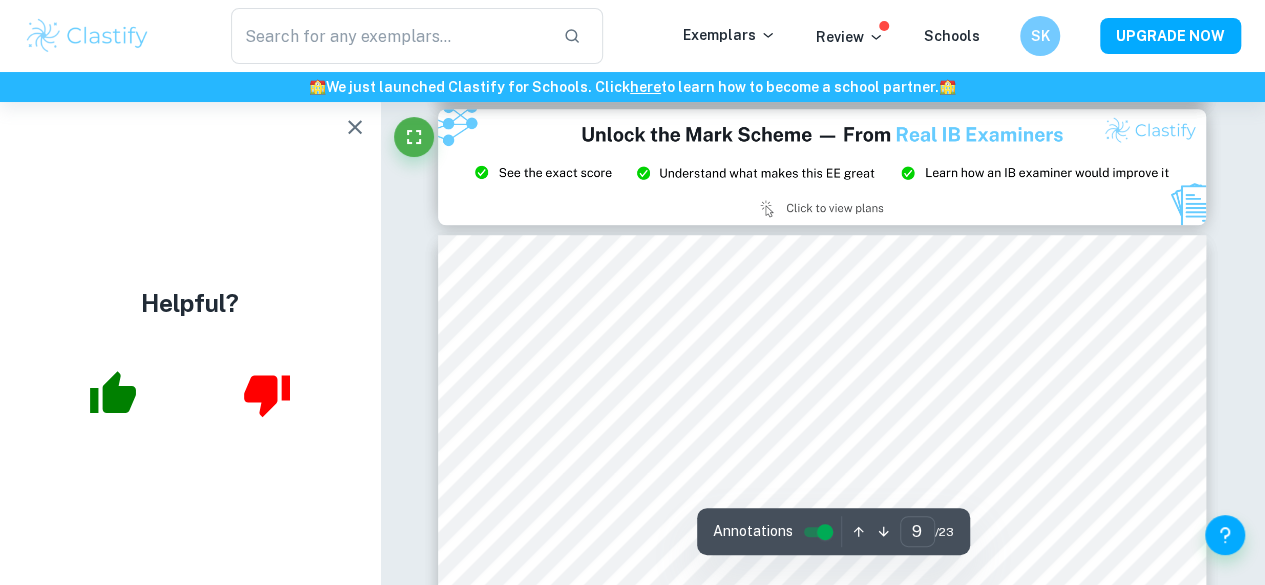 scroll, scrollTop: 8293, scrollLeft: 0, axis: vertical 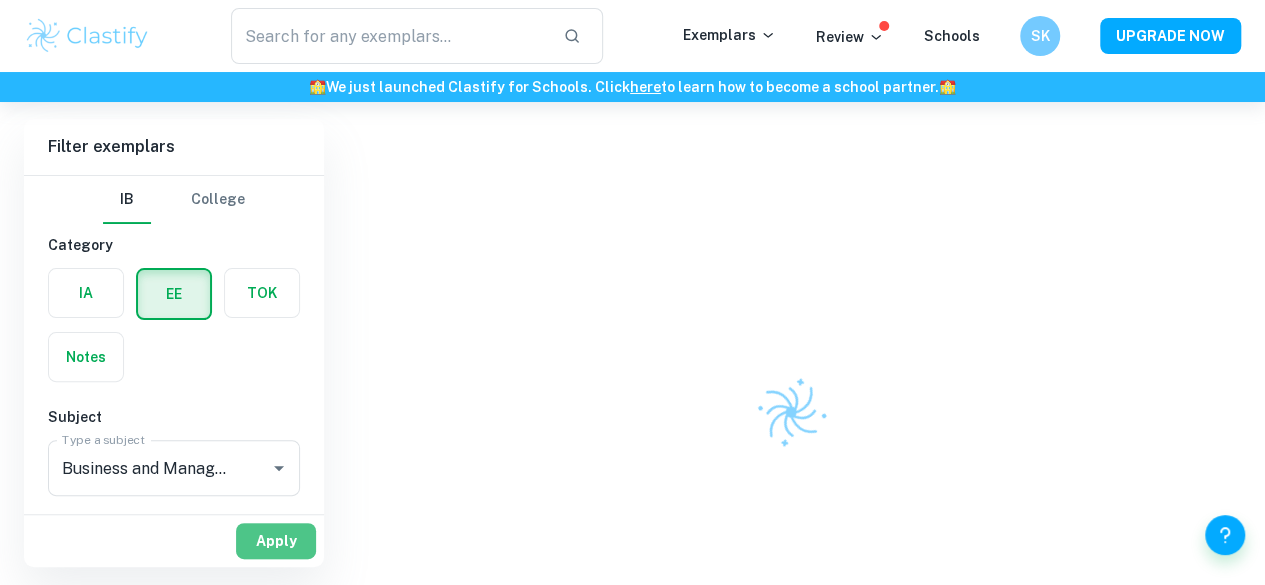 click on "Apply" at bounding box center [276, 541] 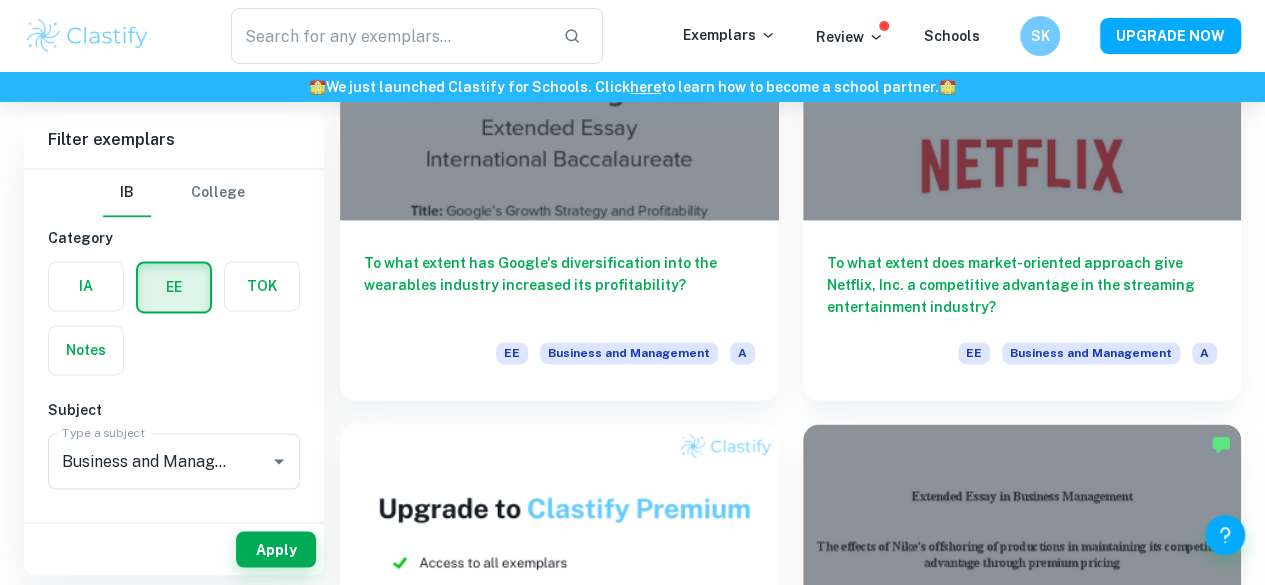 scroll, scrollTop: 1396, scrollLeft: 0, axis: vertical 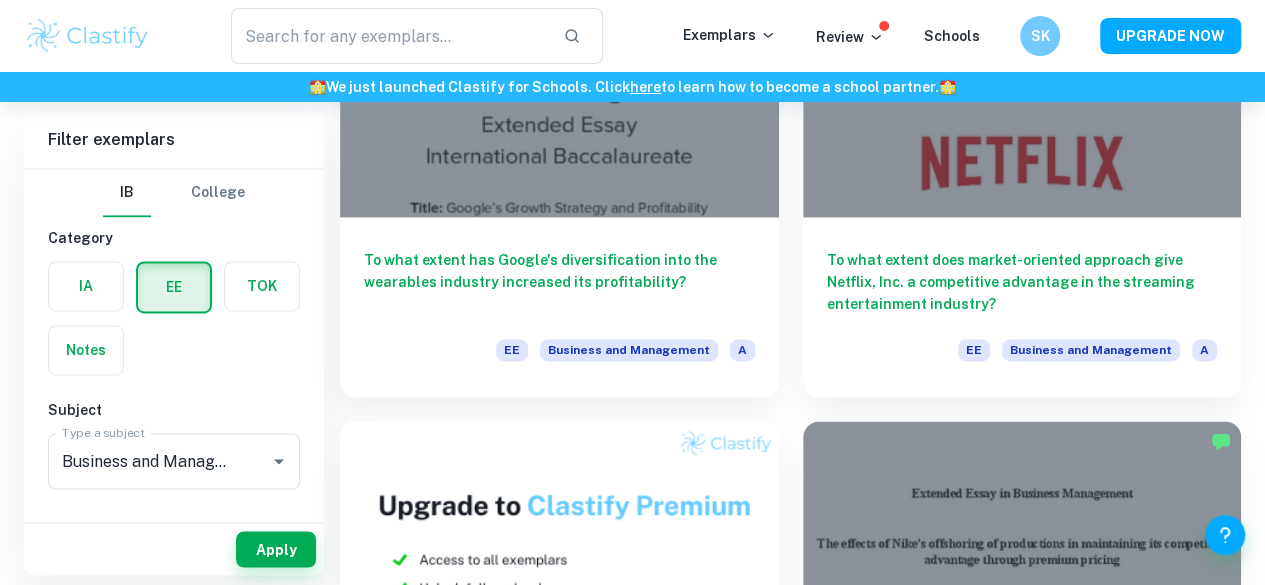 click on "To what extent have IKEA's in-store retailtainment strategies contributed to enhancing brand equity among consumers primarily in the United States?" at bounding box center (1022, 1875) 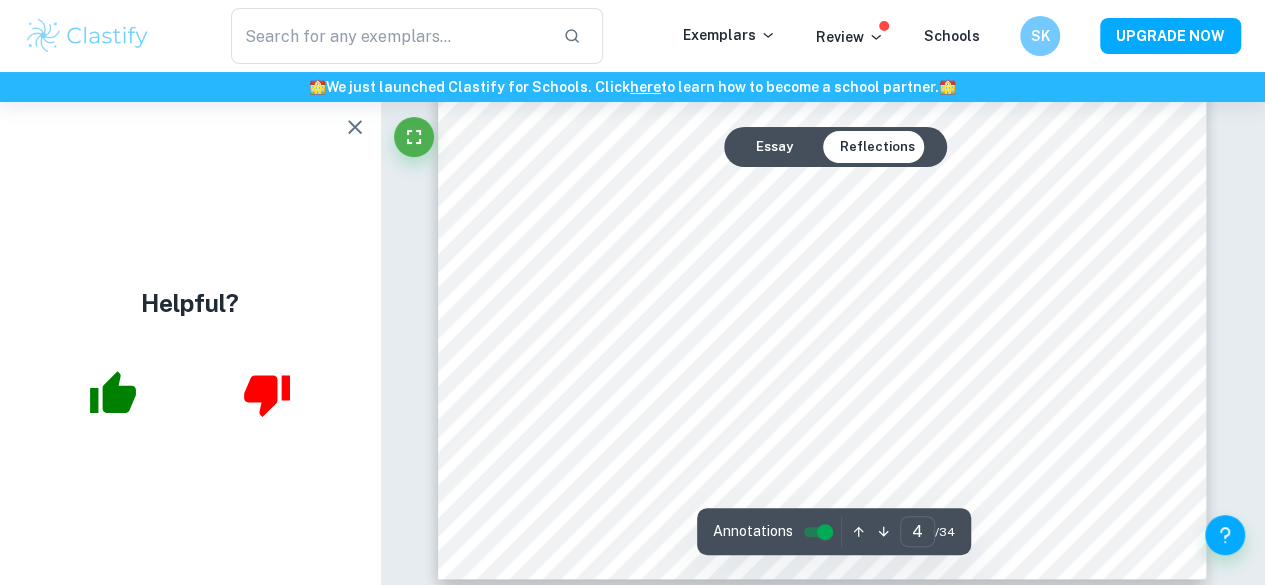 scroll, scrollTop: 4148, scrollLeft: 0, axis: vertical 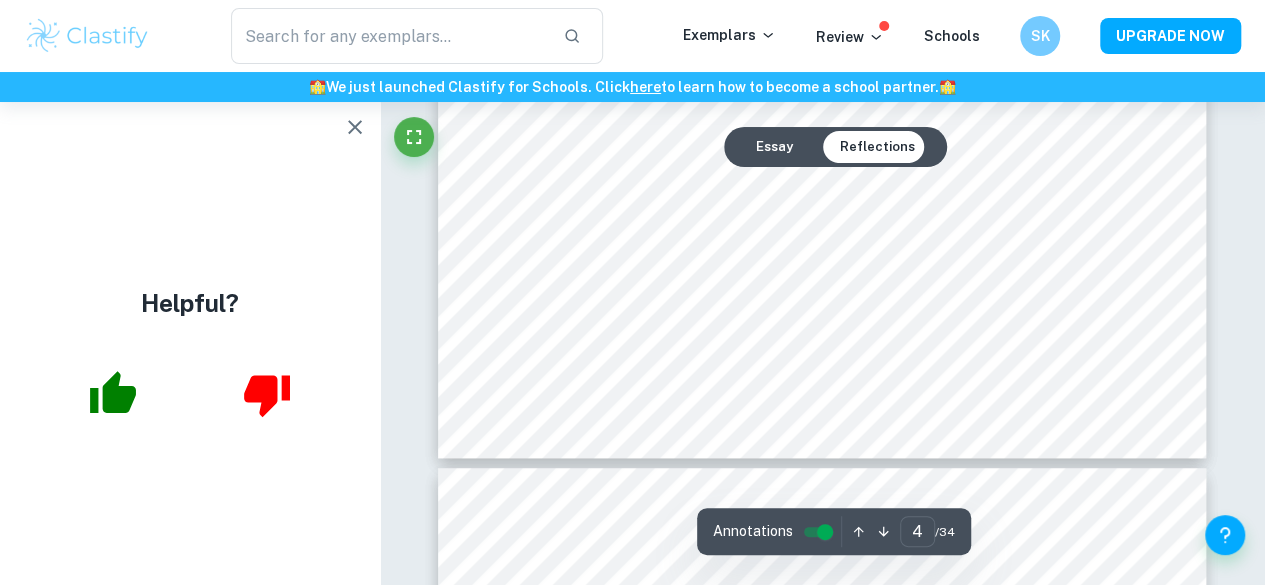 type on "5" 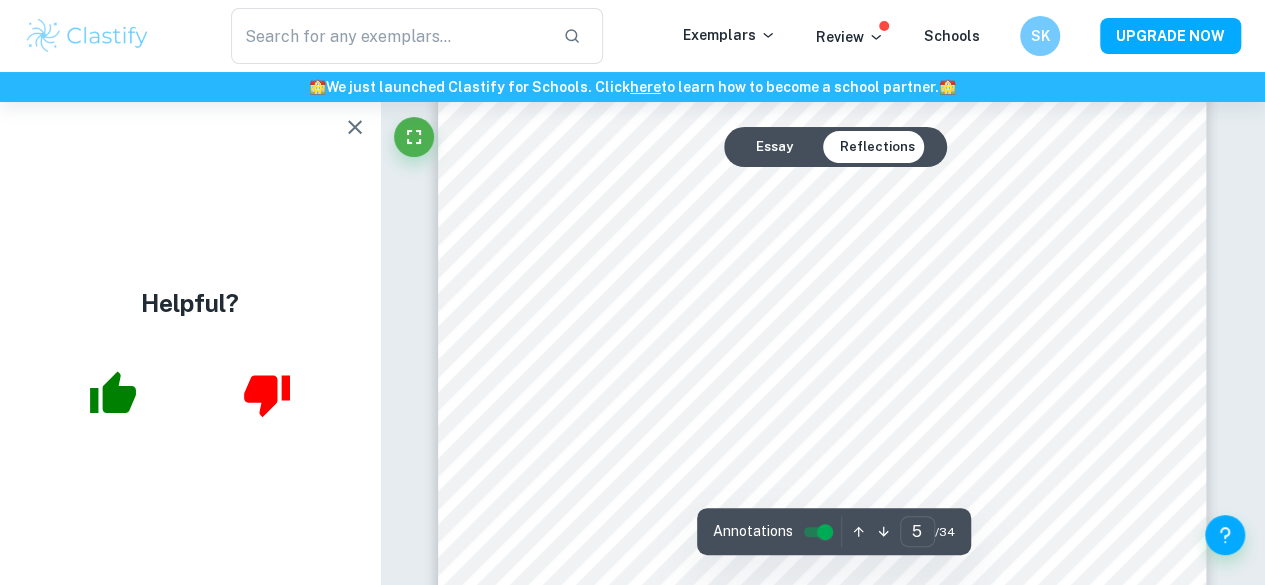 scroll, scrollTop: 4687, scrollLeft: 0, axis: vertical 